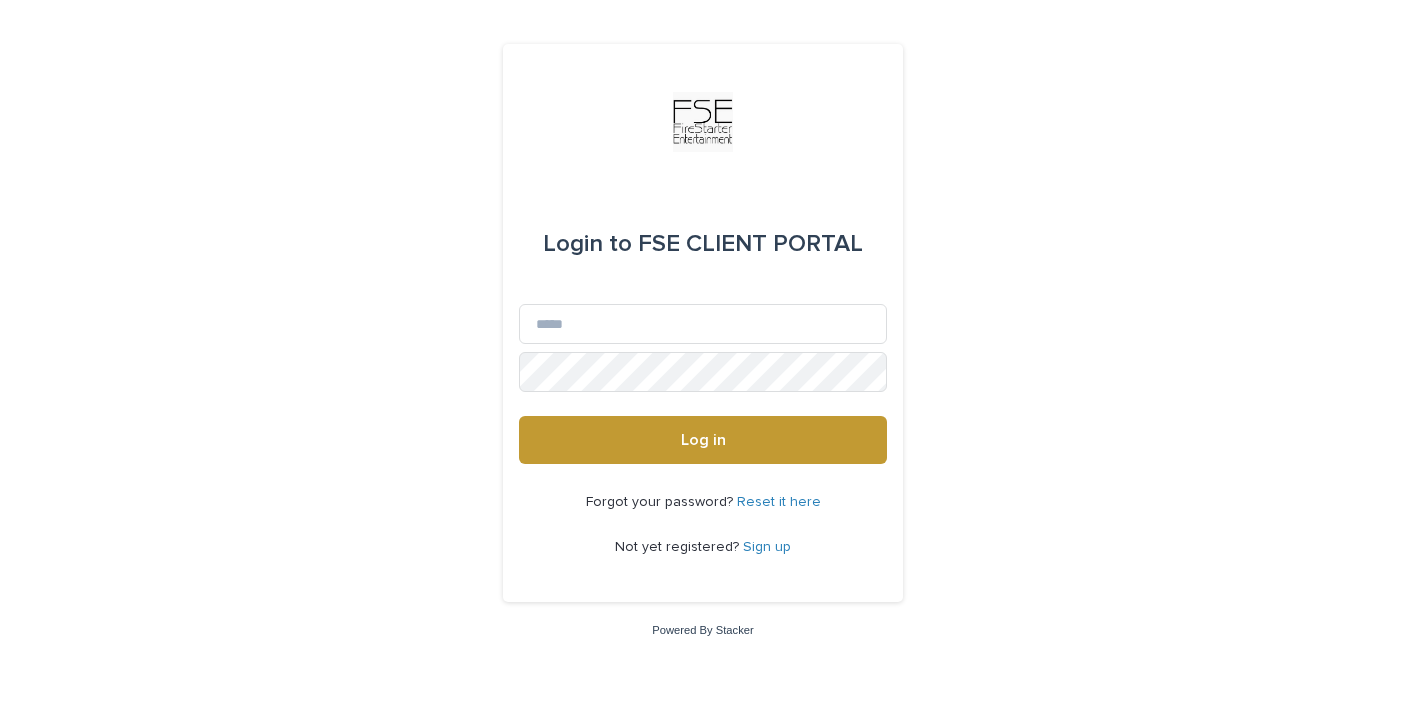 scroll, scrollTop: 0, scrollLeft: 0, axis: both 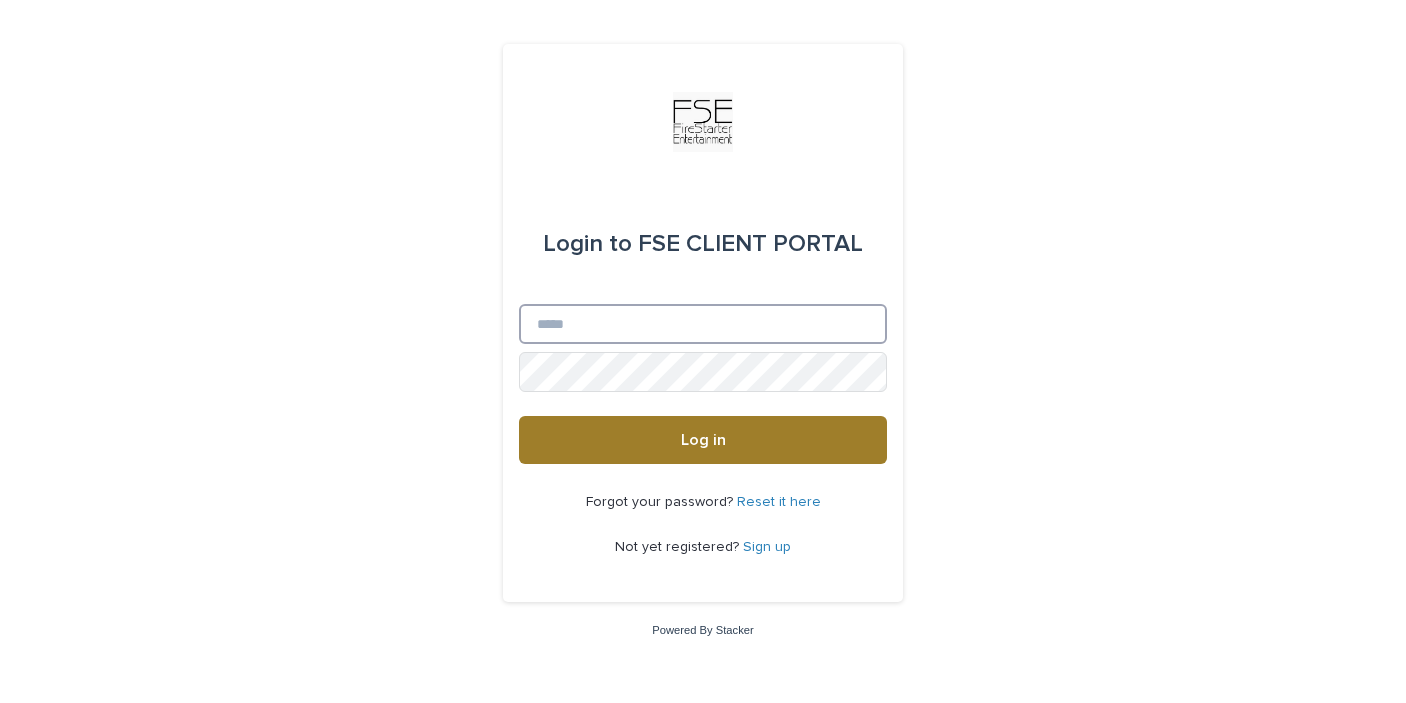 type on "**********" 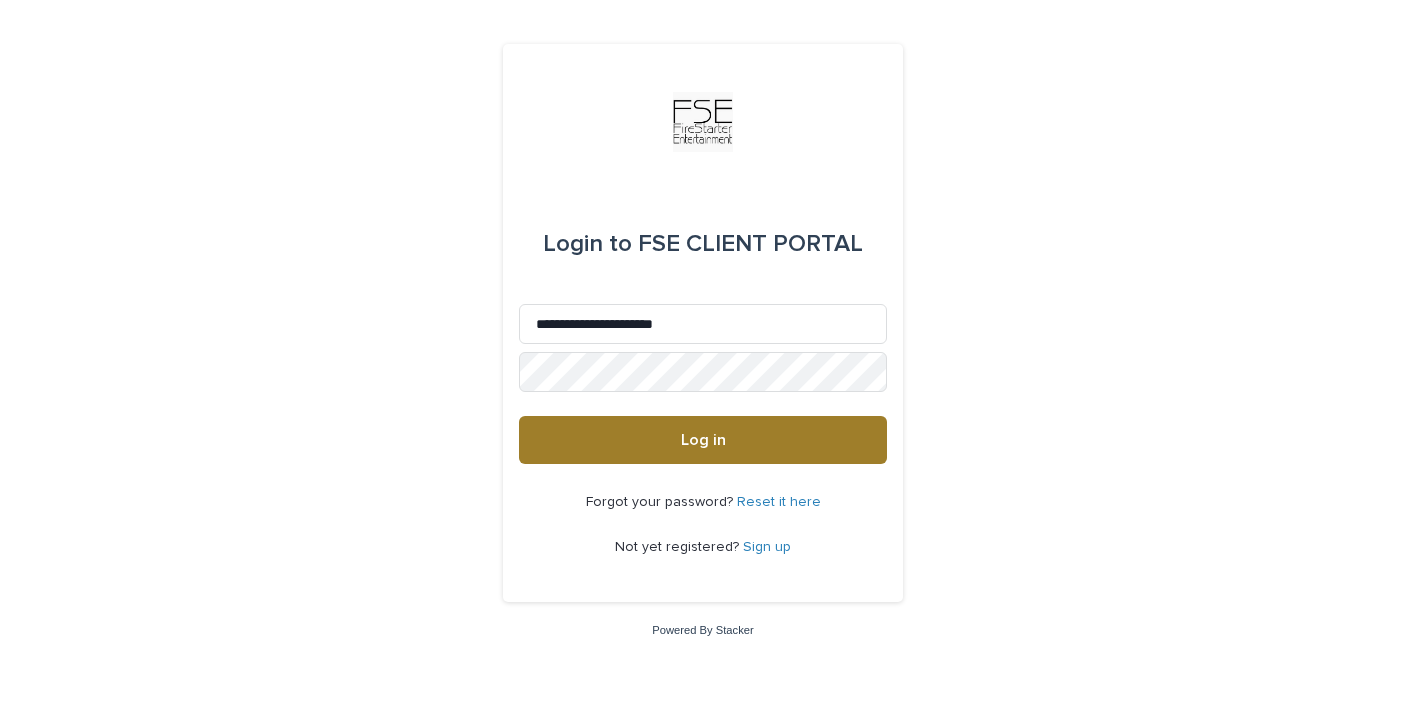 click on "Log in" at bounding box center [703, 440] 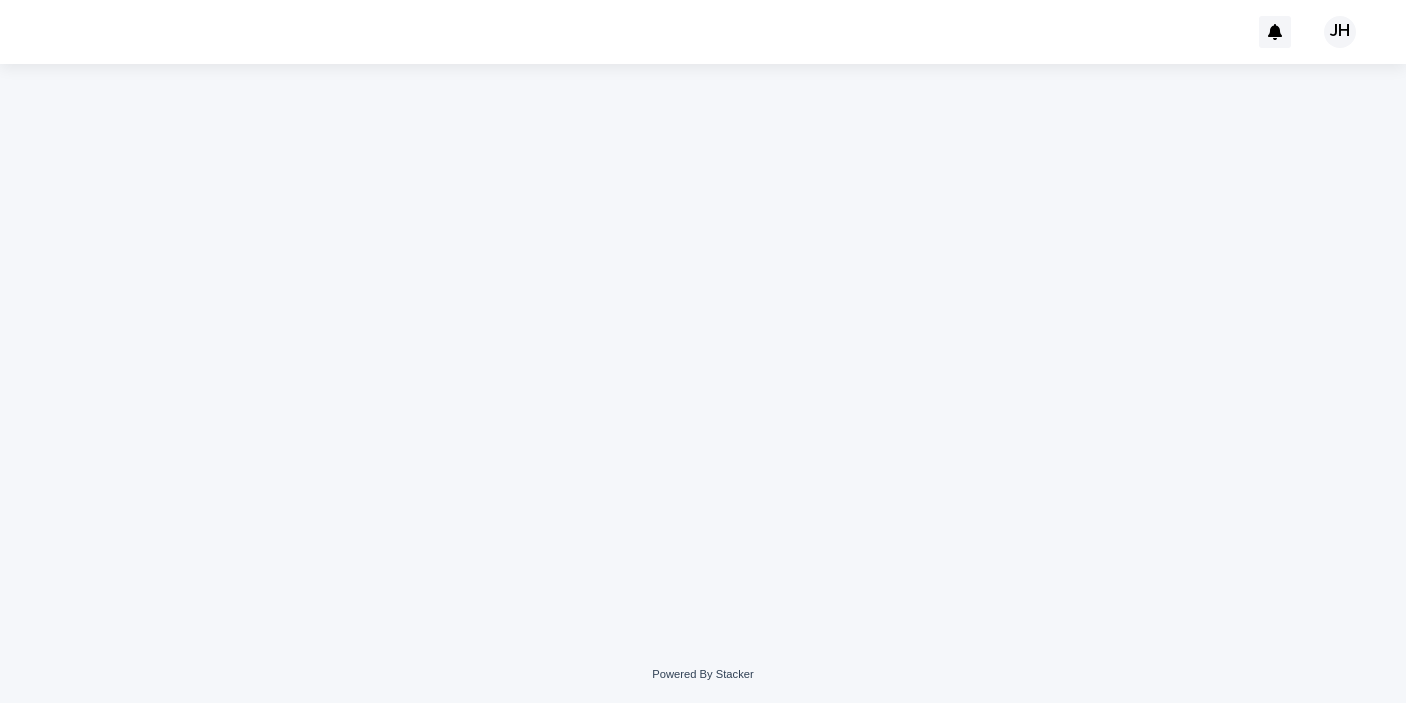 scroll, scrollTop: 0, scrollLeft: 0, axis: both 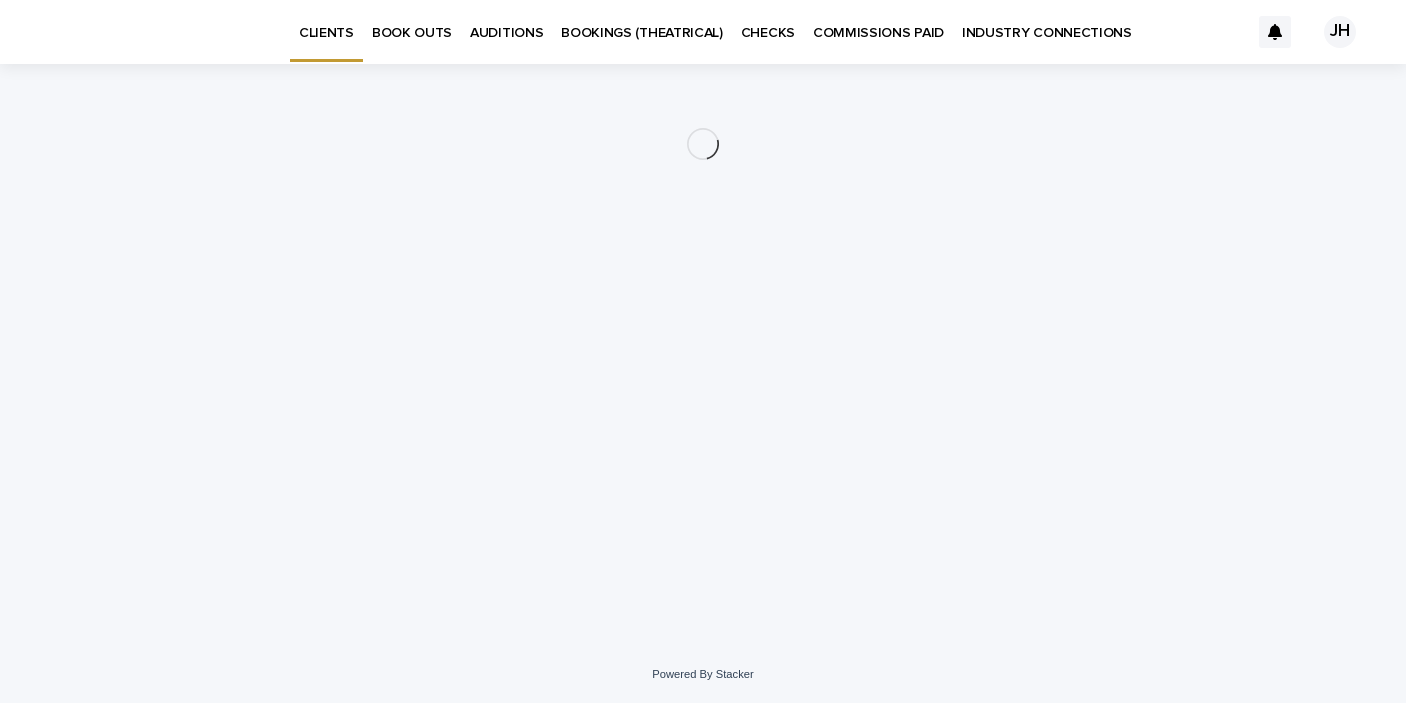 click on "BOOK OUTS" at bounding box center [412, 31] 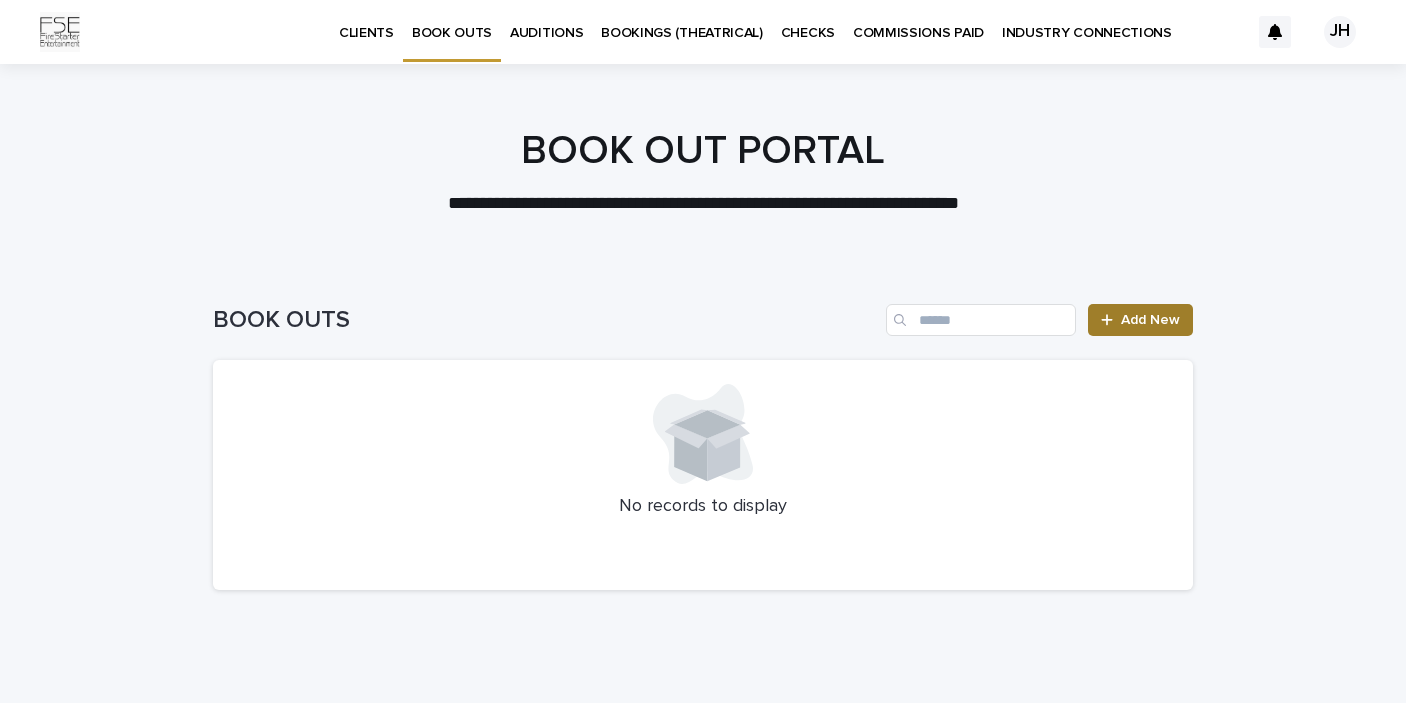 click on "Add New" at bounding box center [1150, 320] 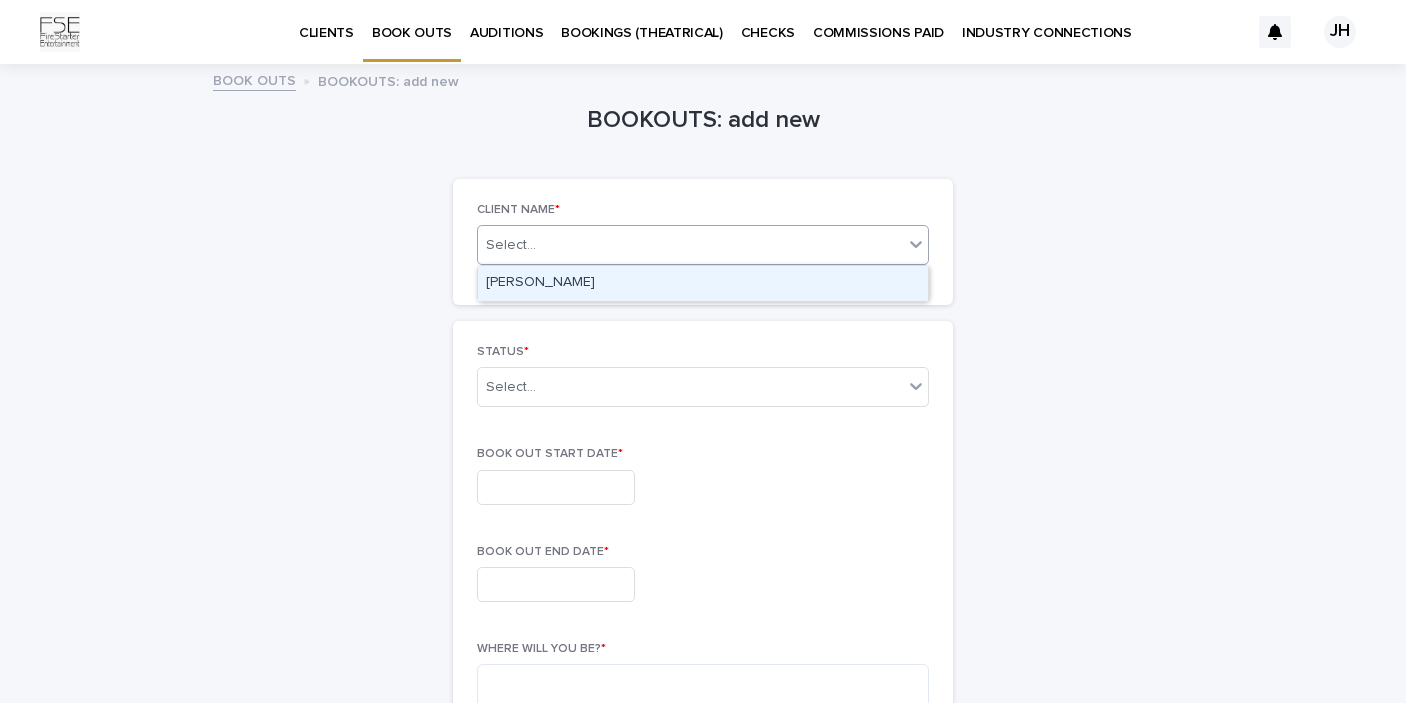 click on "Select..." at bounding box center (690, 245) 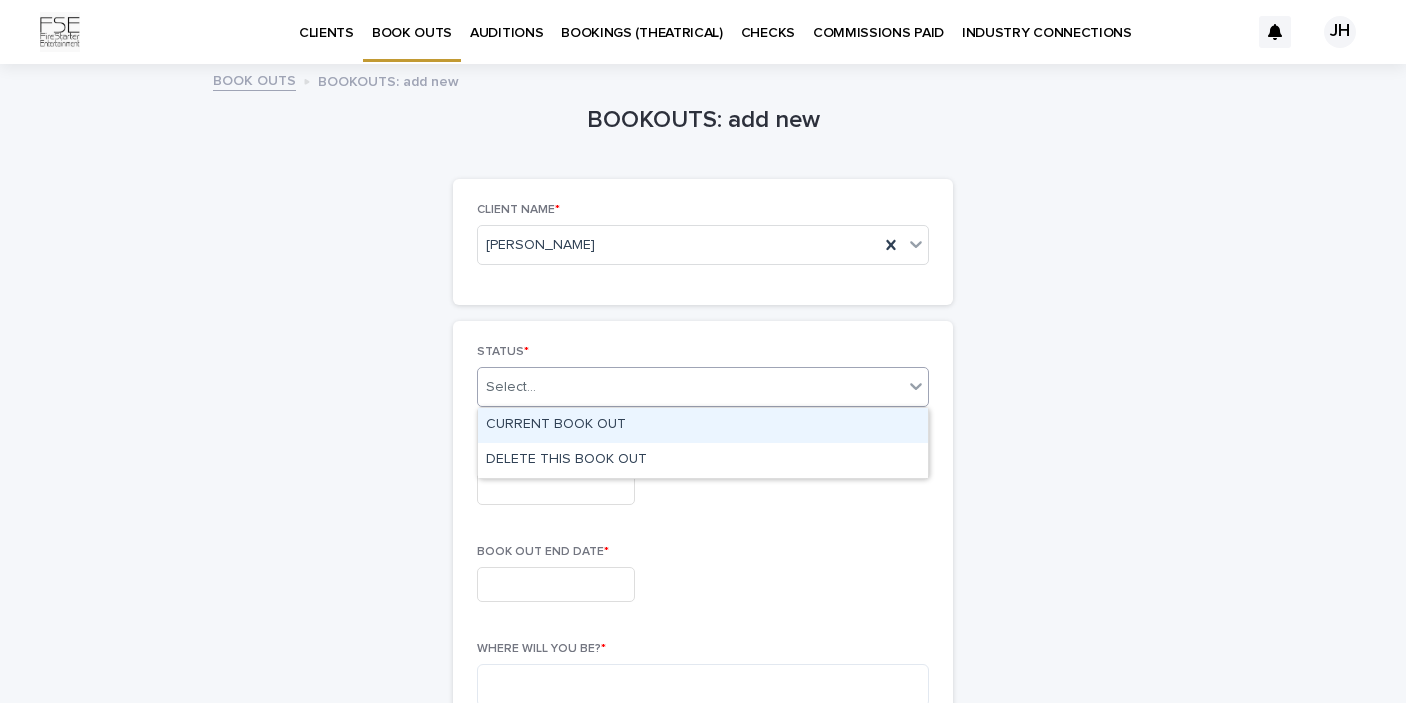 click on "Select..." at bounding box center (690, 387) 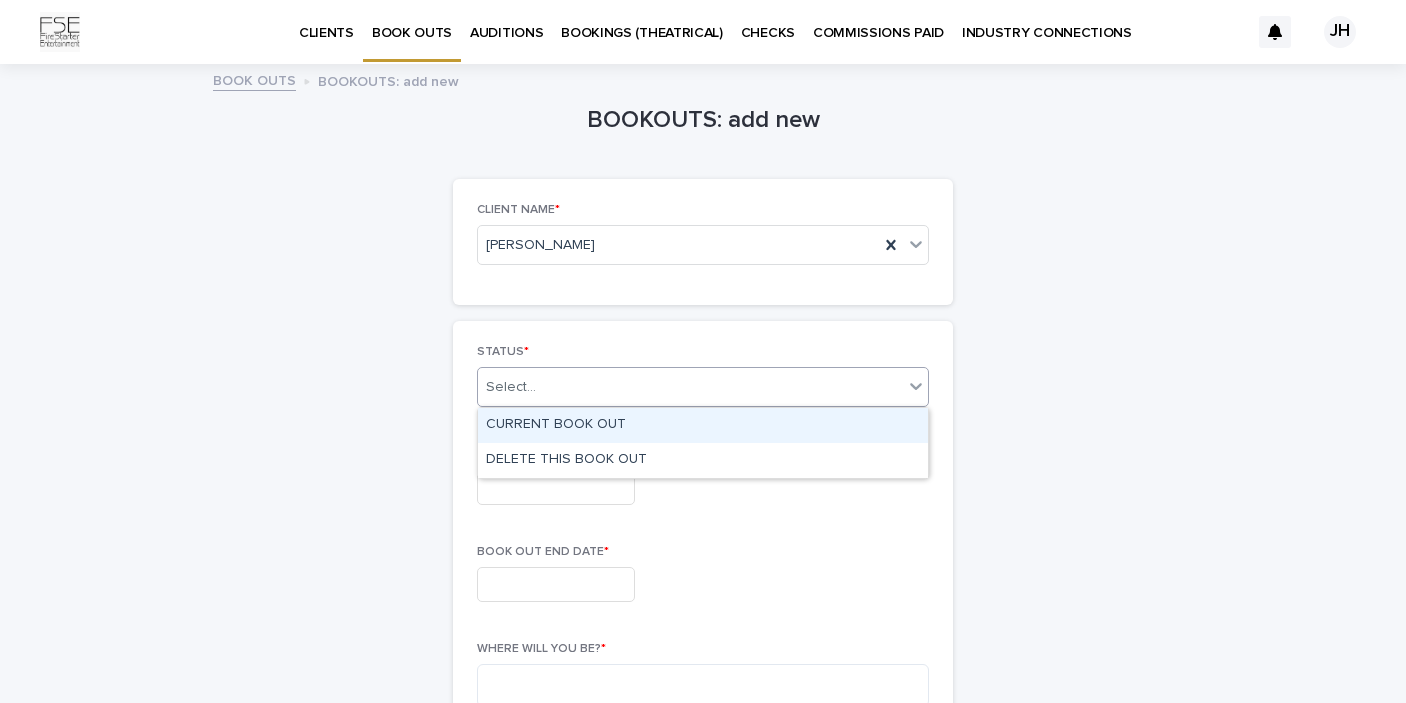 click on "CURRENT BOOK OUT" at bounding box center [703, 425] 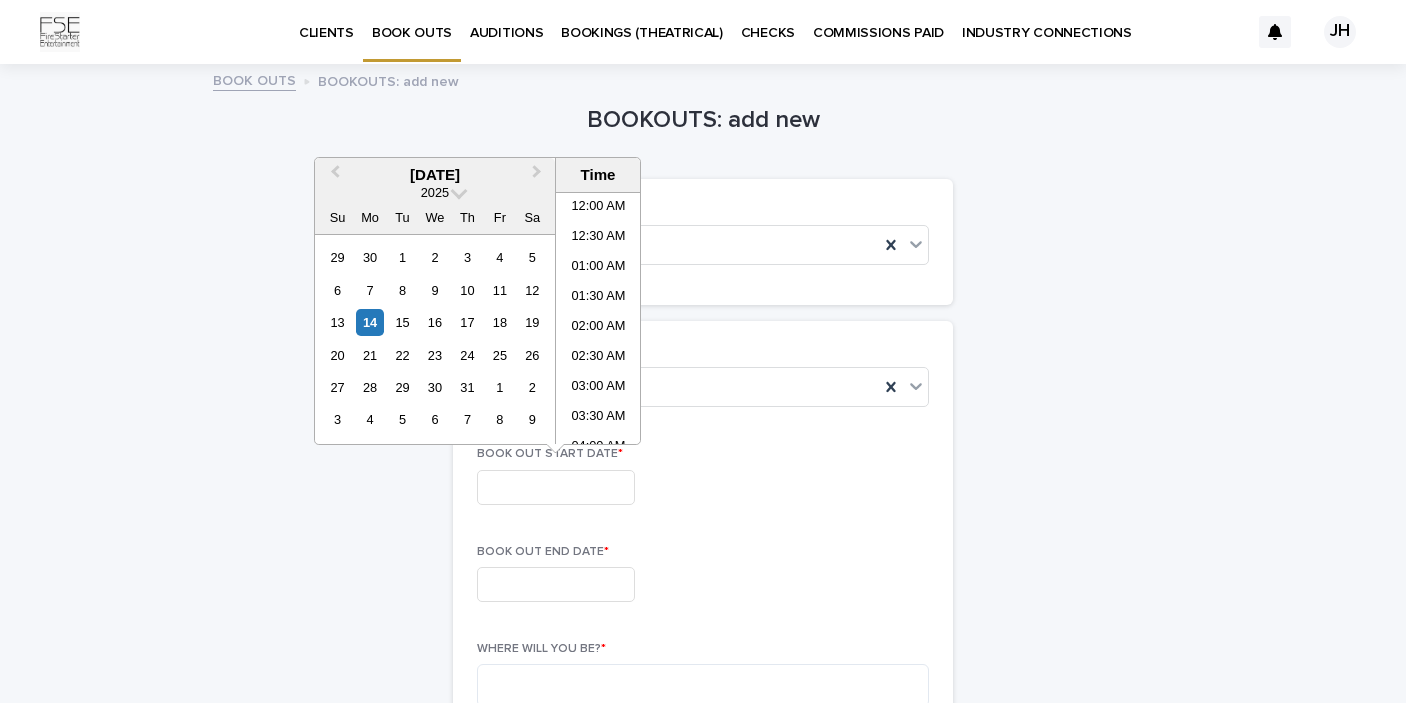 click at bounding box center (556, 487) 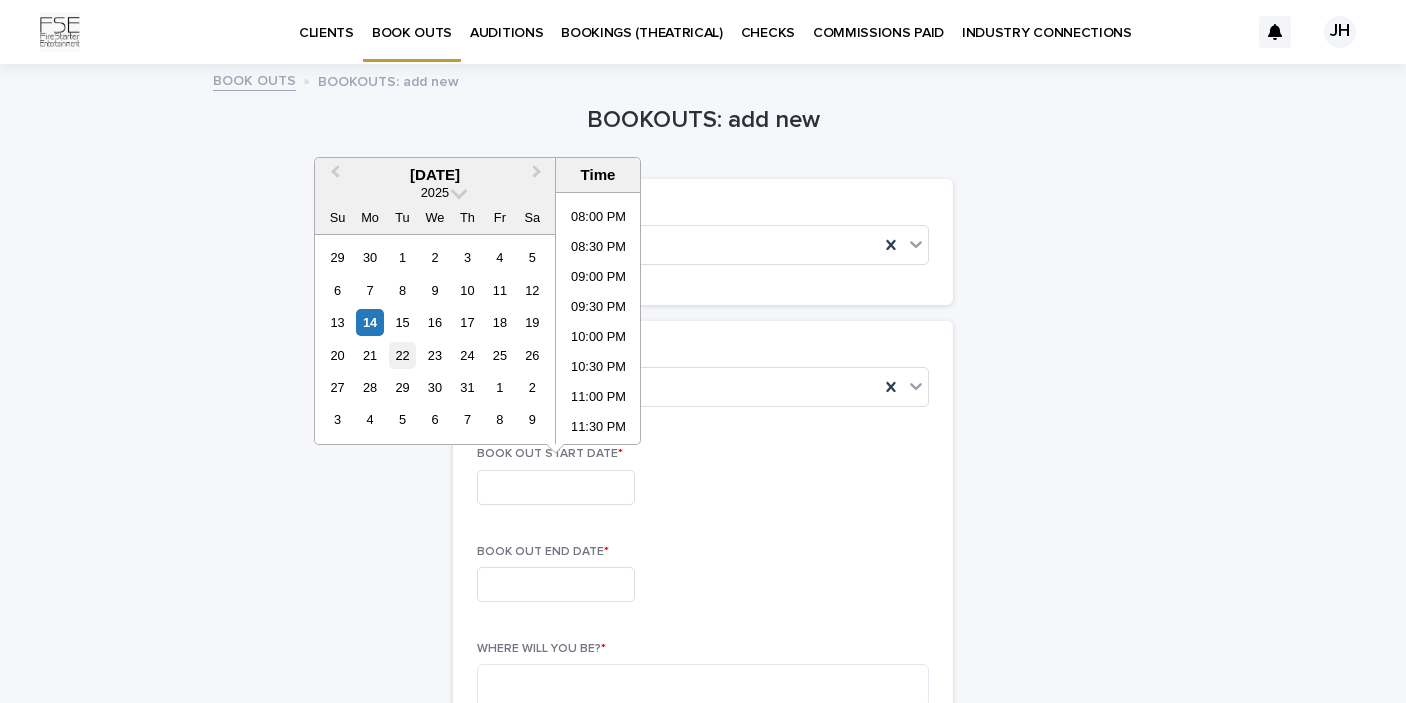 click on "22" at bounding box center (402, 355) 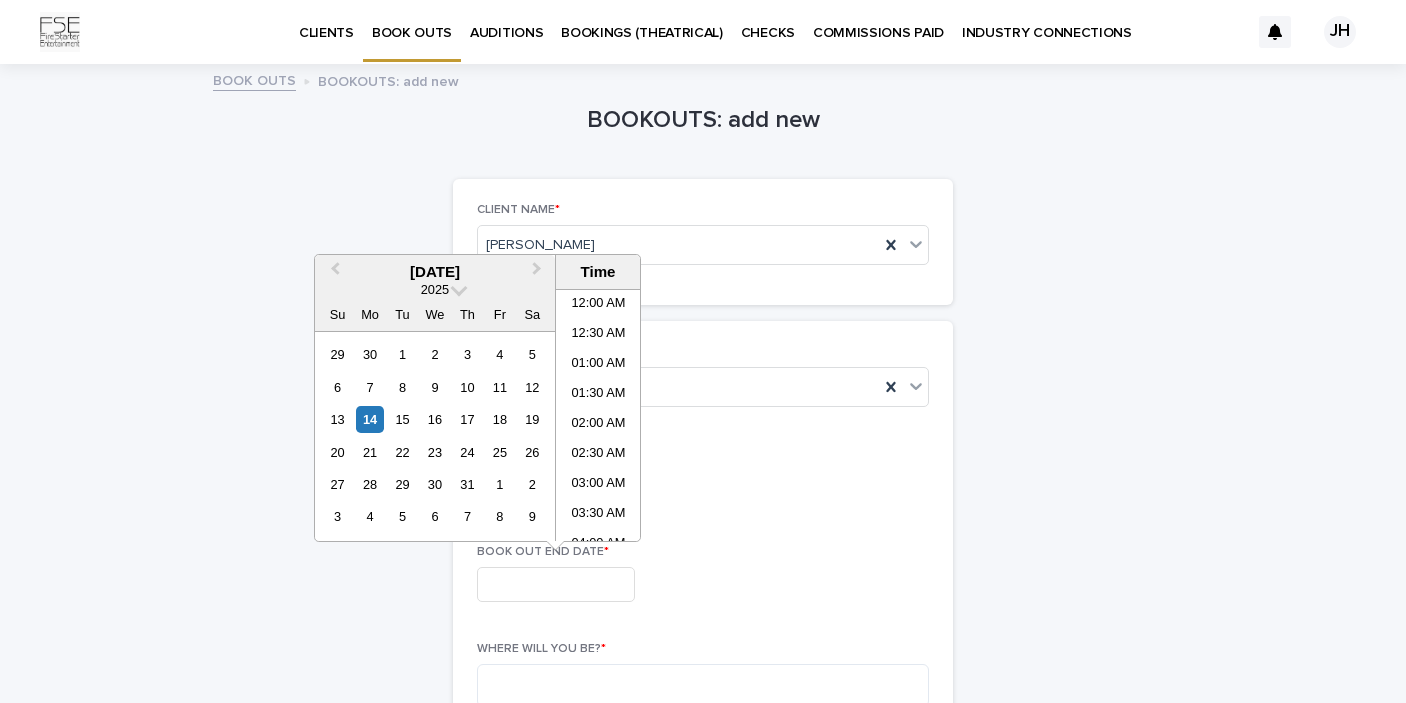 click at bounding box center (556, 584) 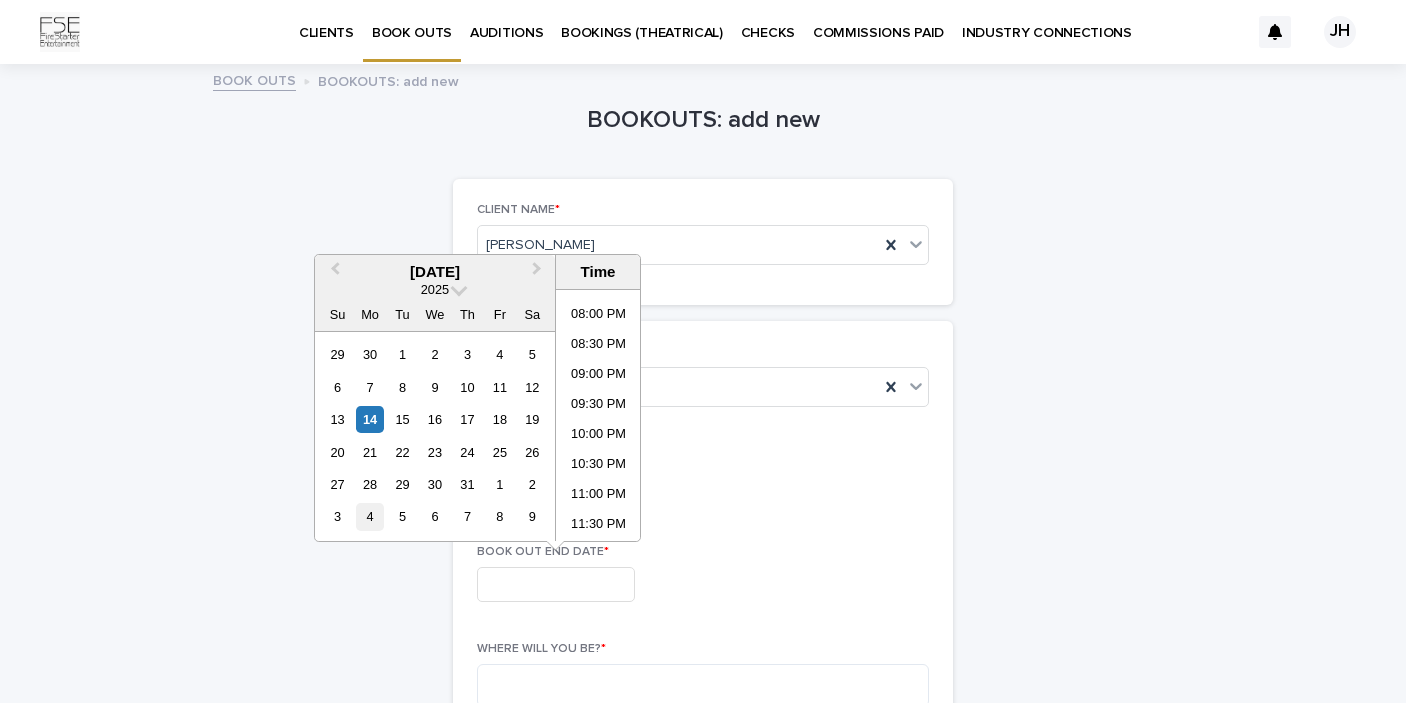 click on "4" at bounding box center [369, 516] 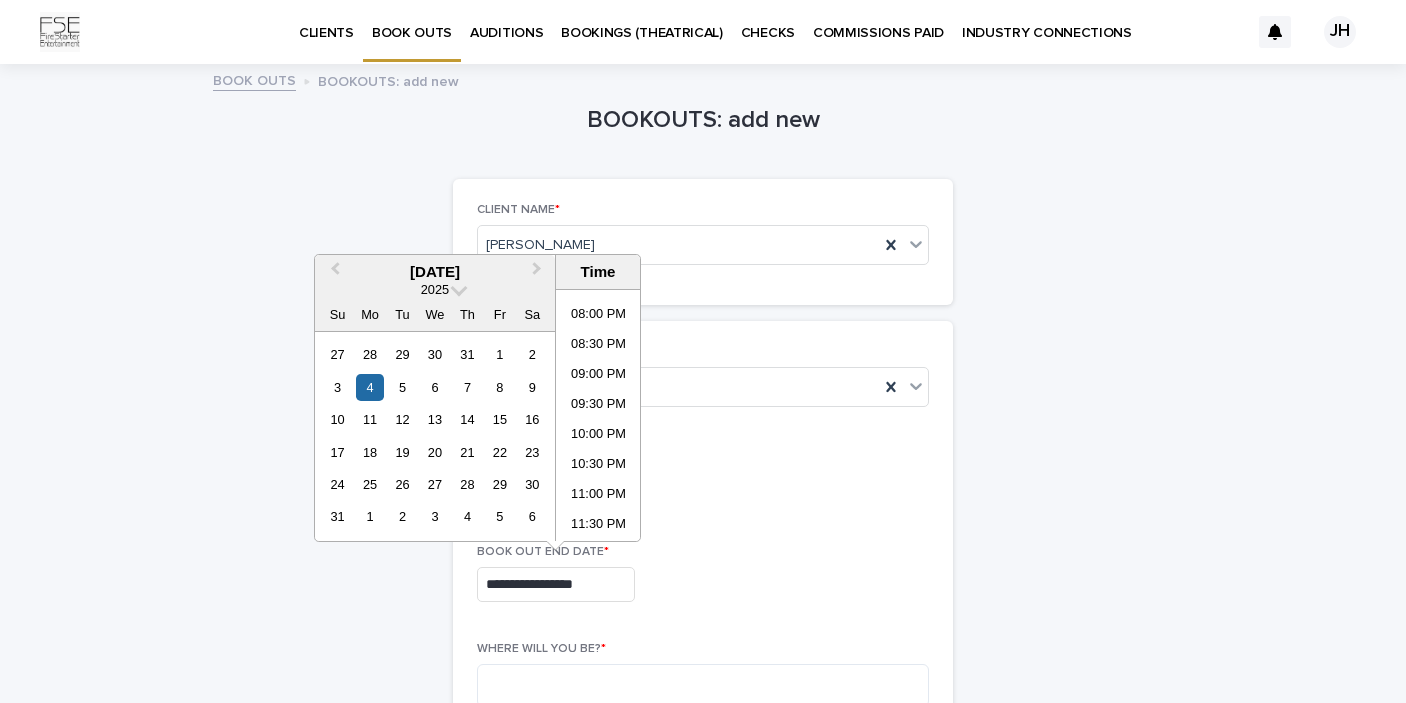 click on "**********" at bounding box center [703, 887] 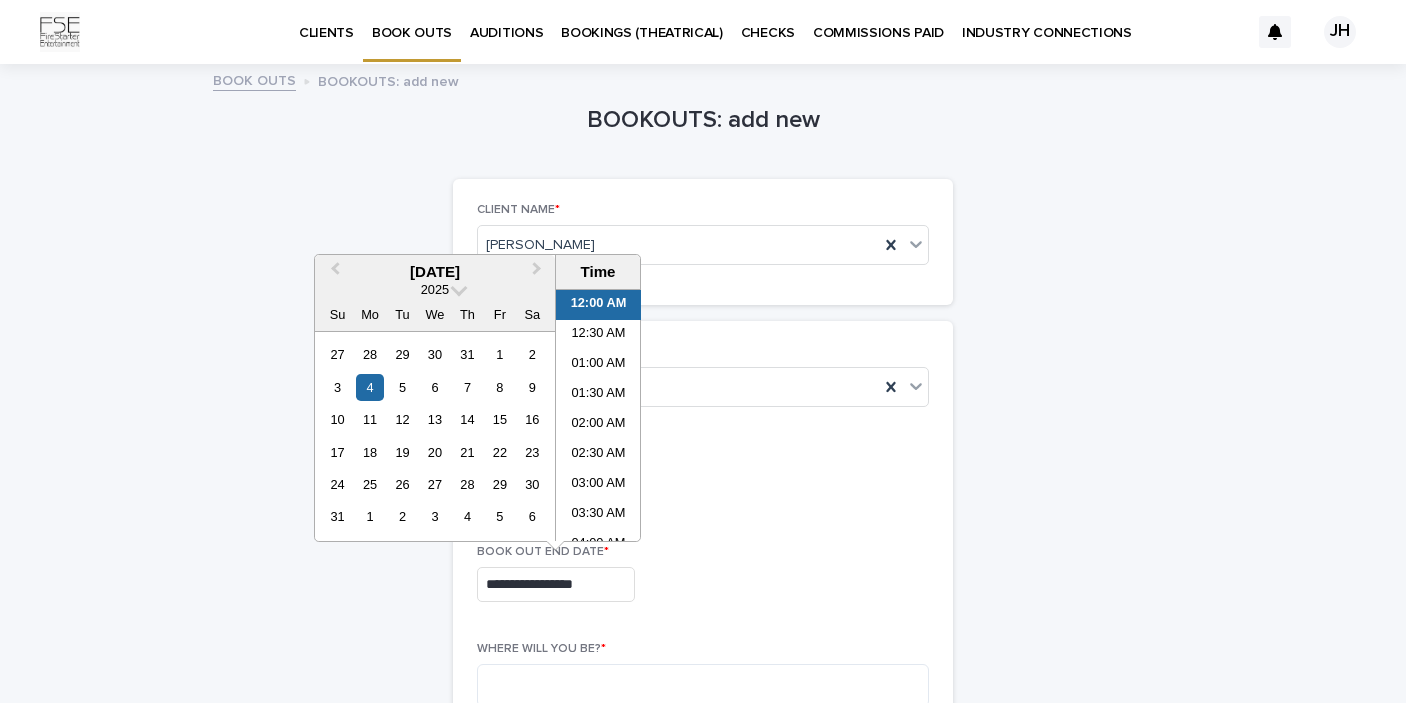 click on "**********" at bounding box center (556, 584) 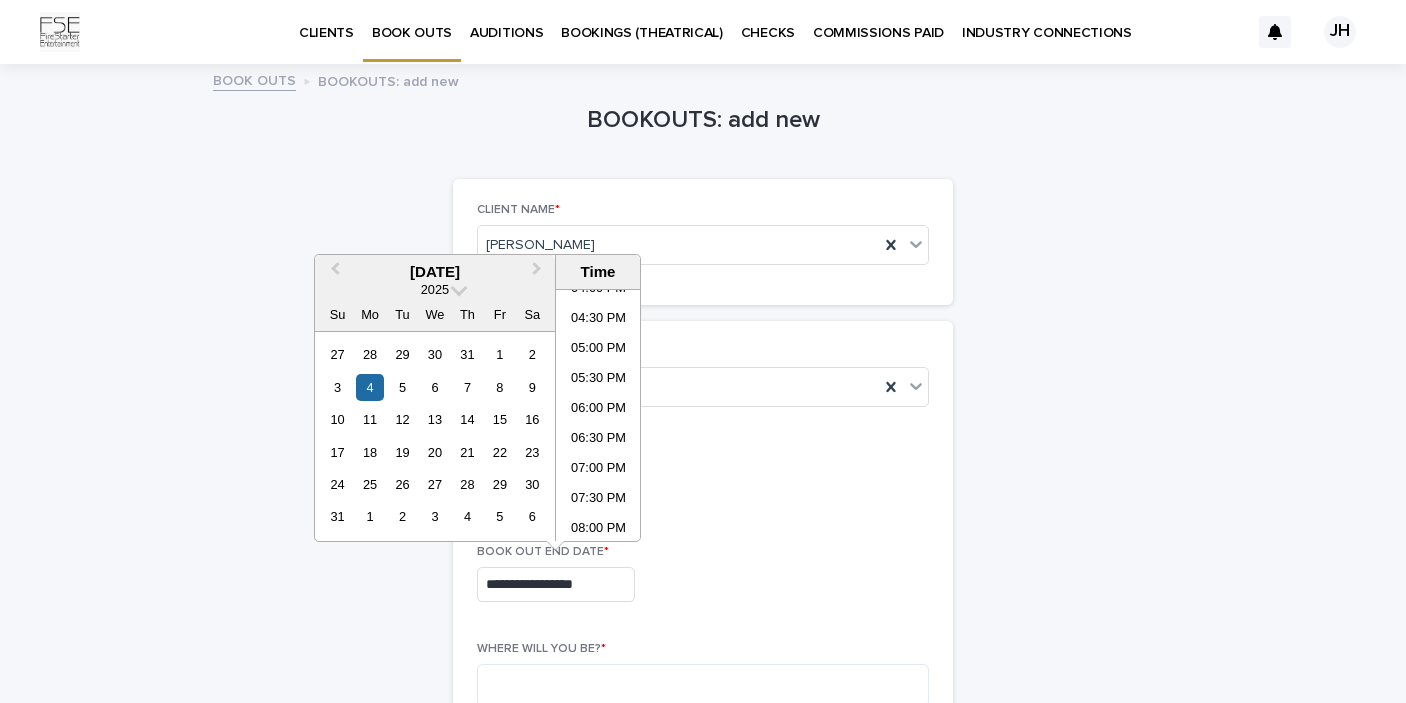 scroll, scrollTop: 1189, scrollLeft: 0, axis: vertical 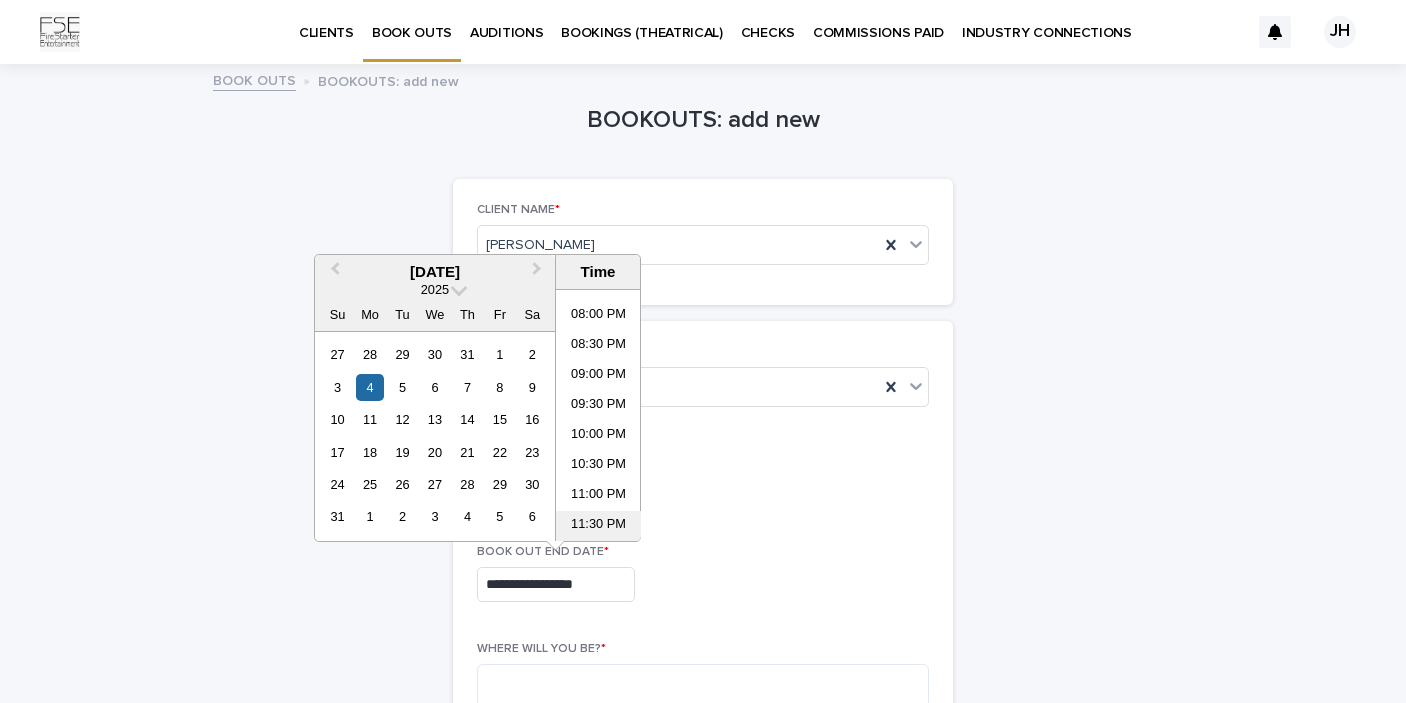 click on "11:30 PM" at bounding box center [598, 526] 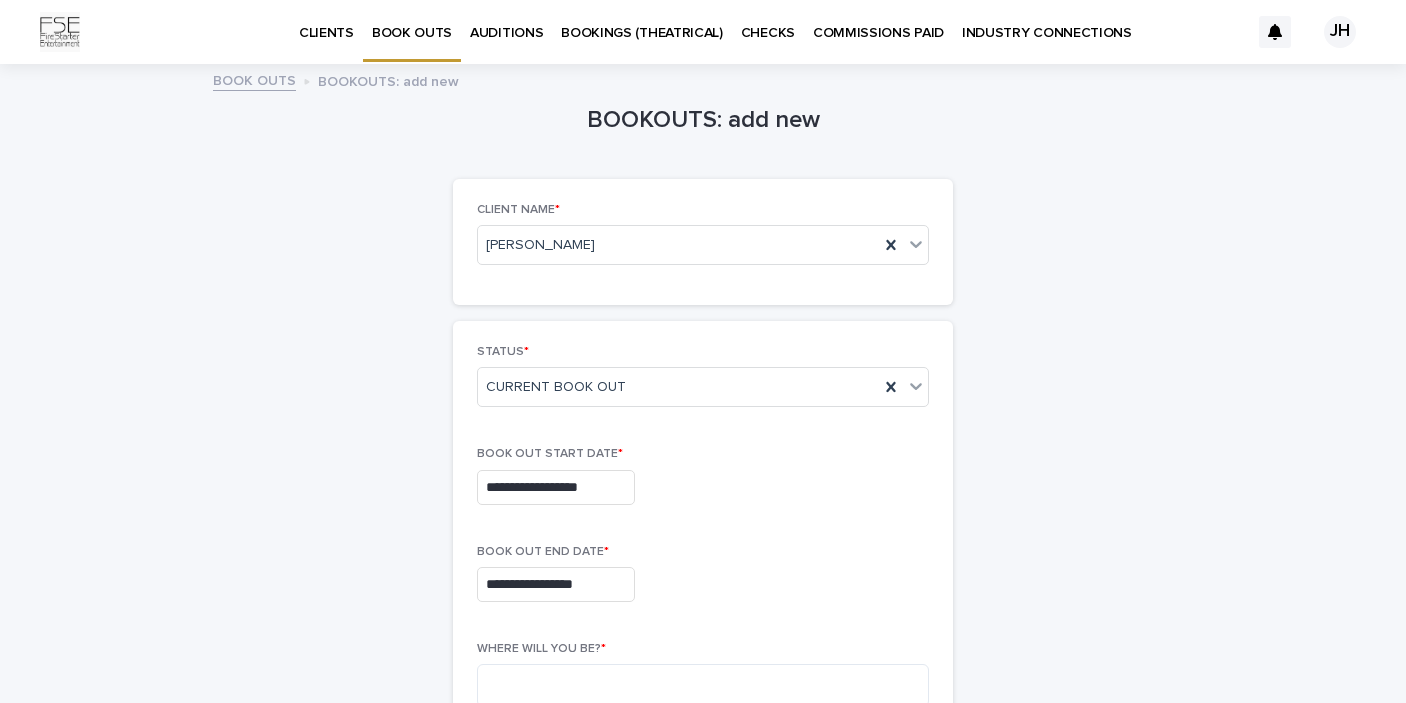 type on "**********" 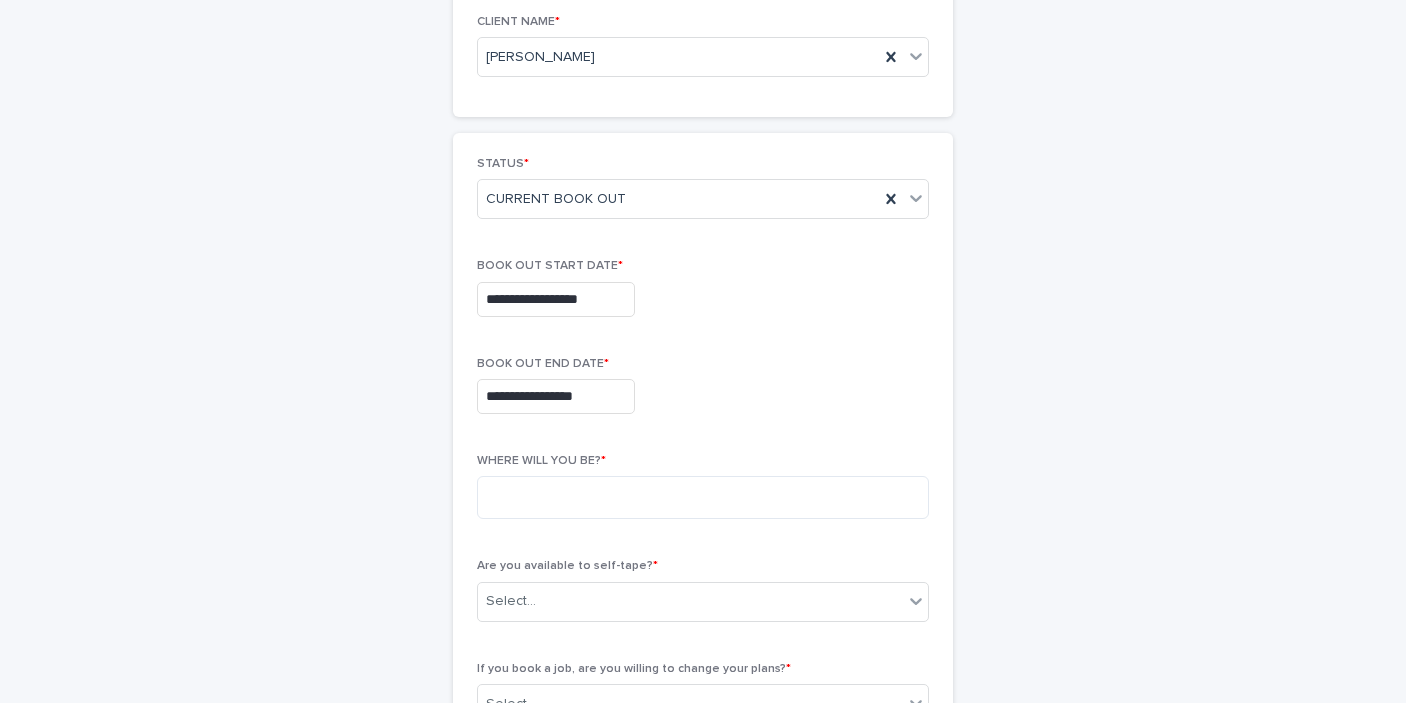 scroll, scrollTop: 223, scrollLeft: 0, axis: vertical 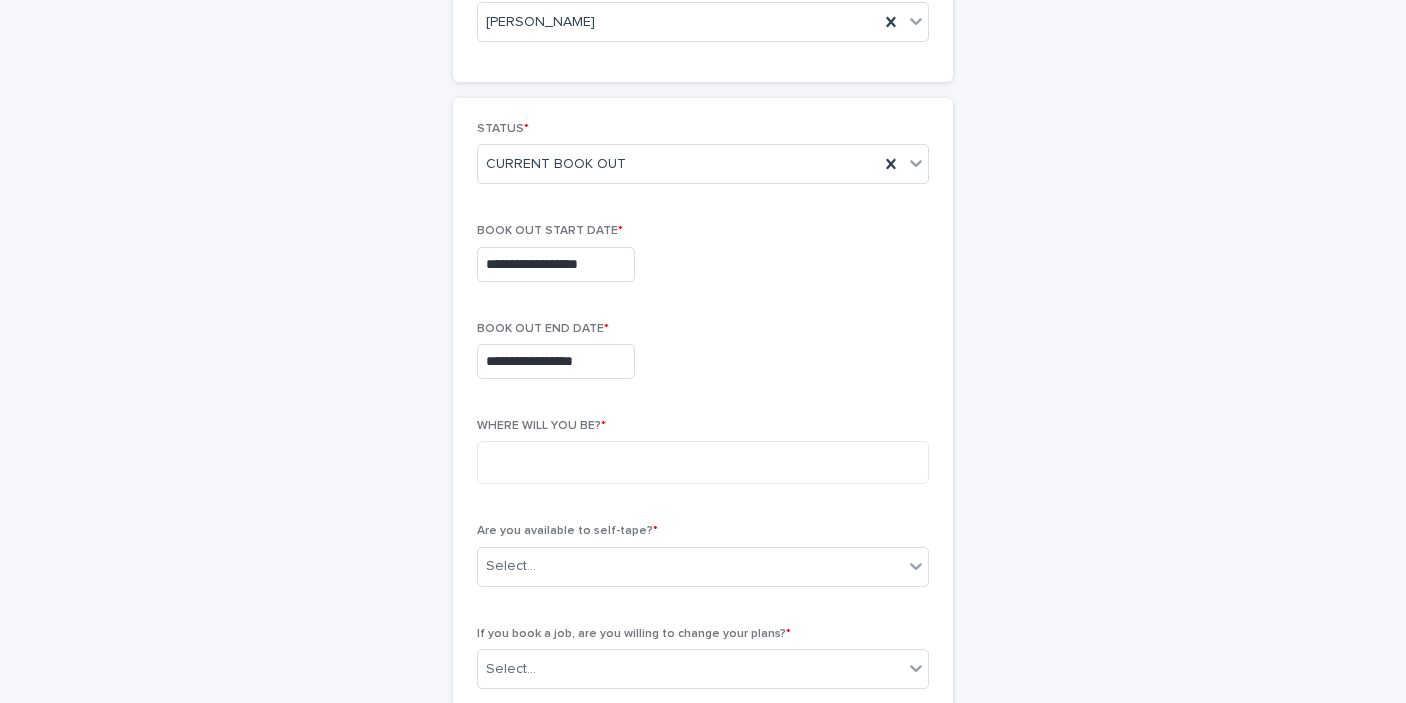 click on "WHERE WILL YOU BE? *" at bounding box center (703, 459) 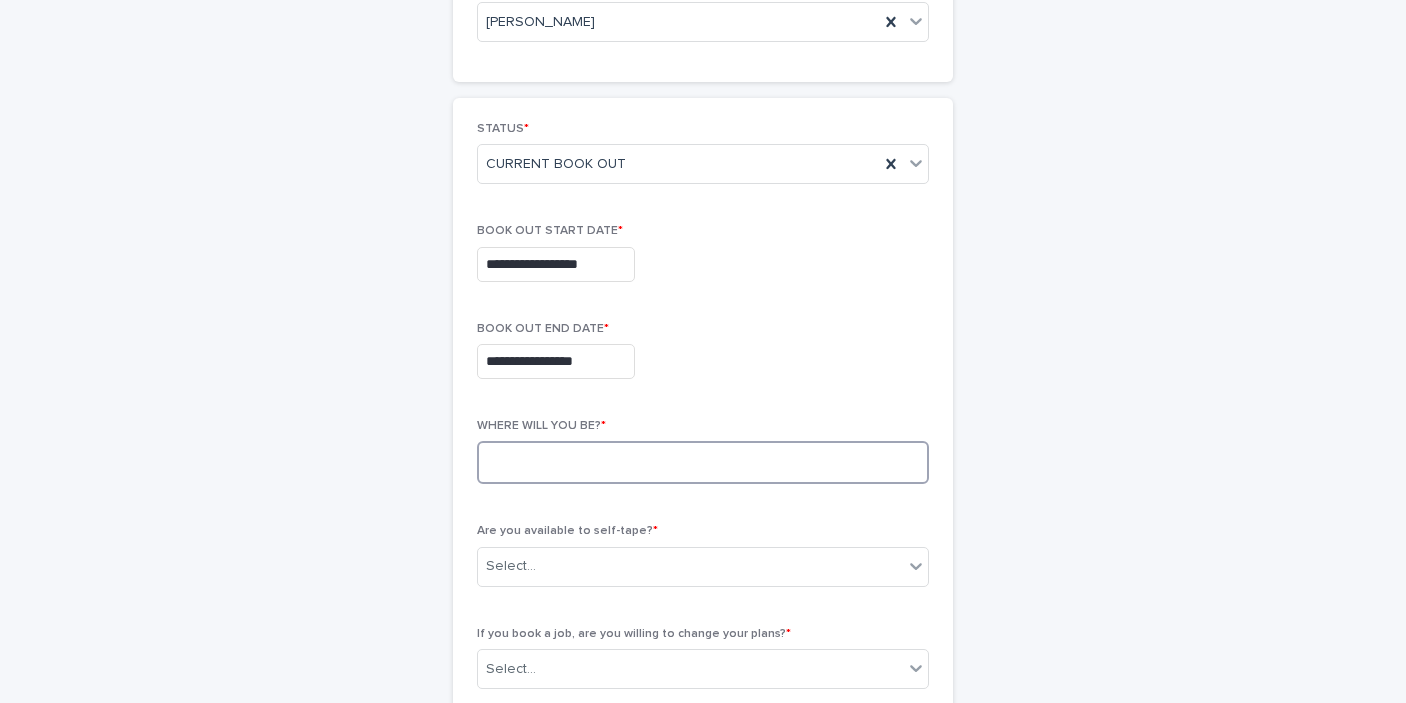click at bounding box center [703, 462] 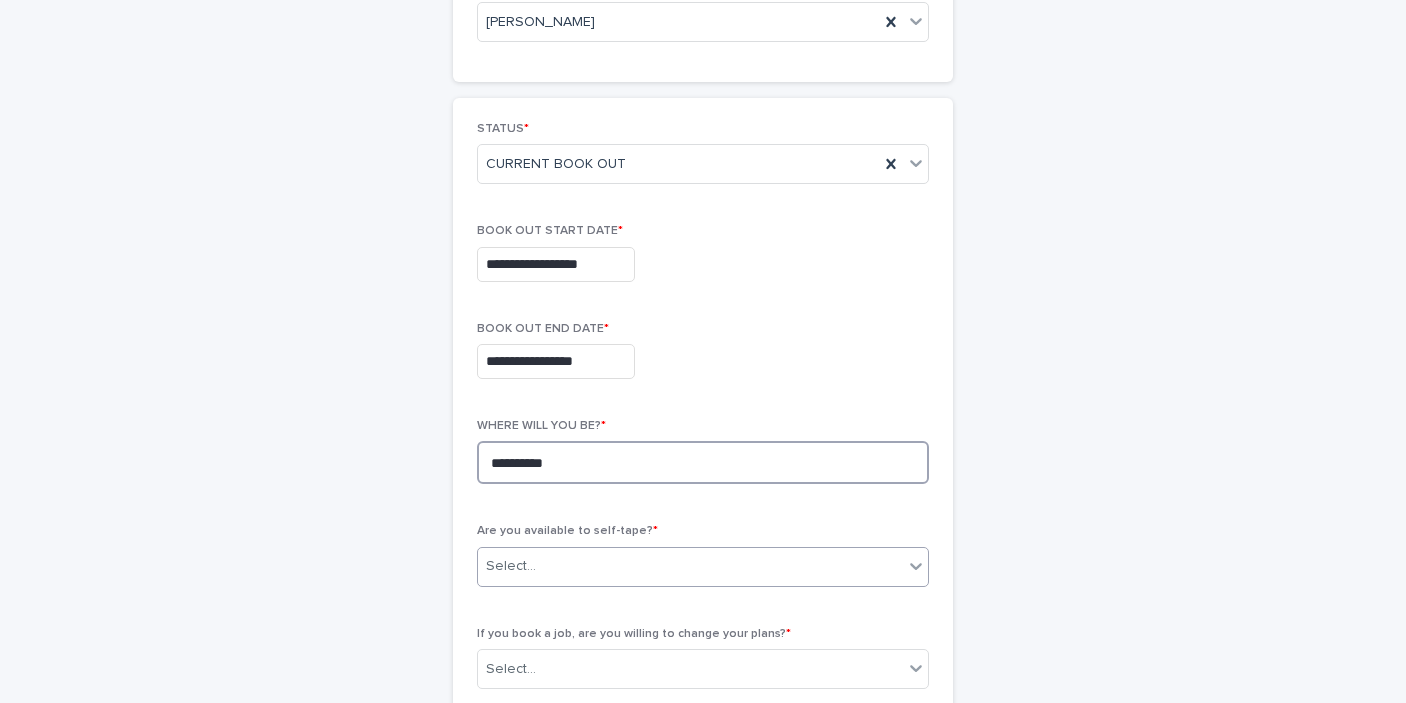 type on "**********" 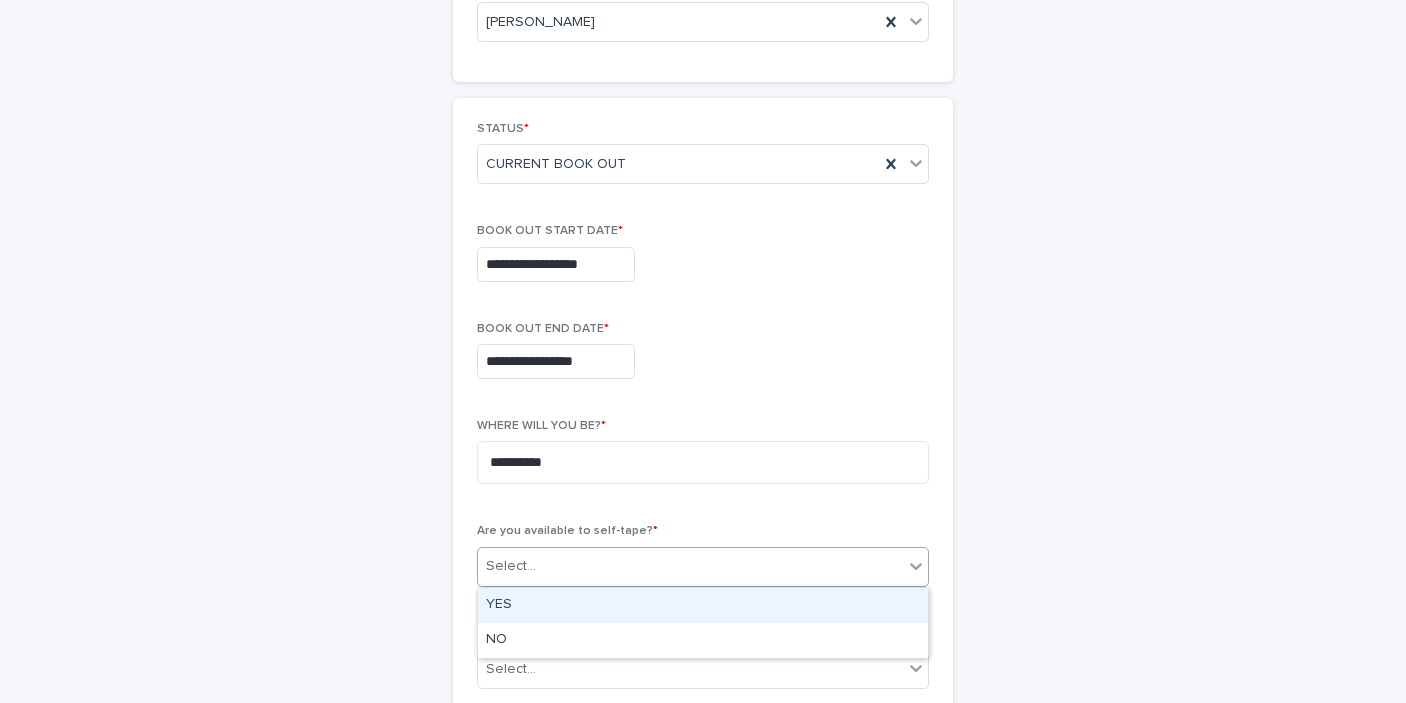 click on "Select..." at bounding box center [690, 566] 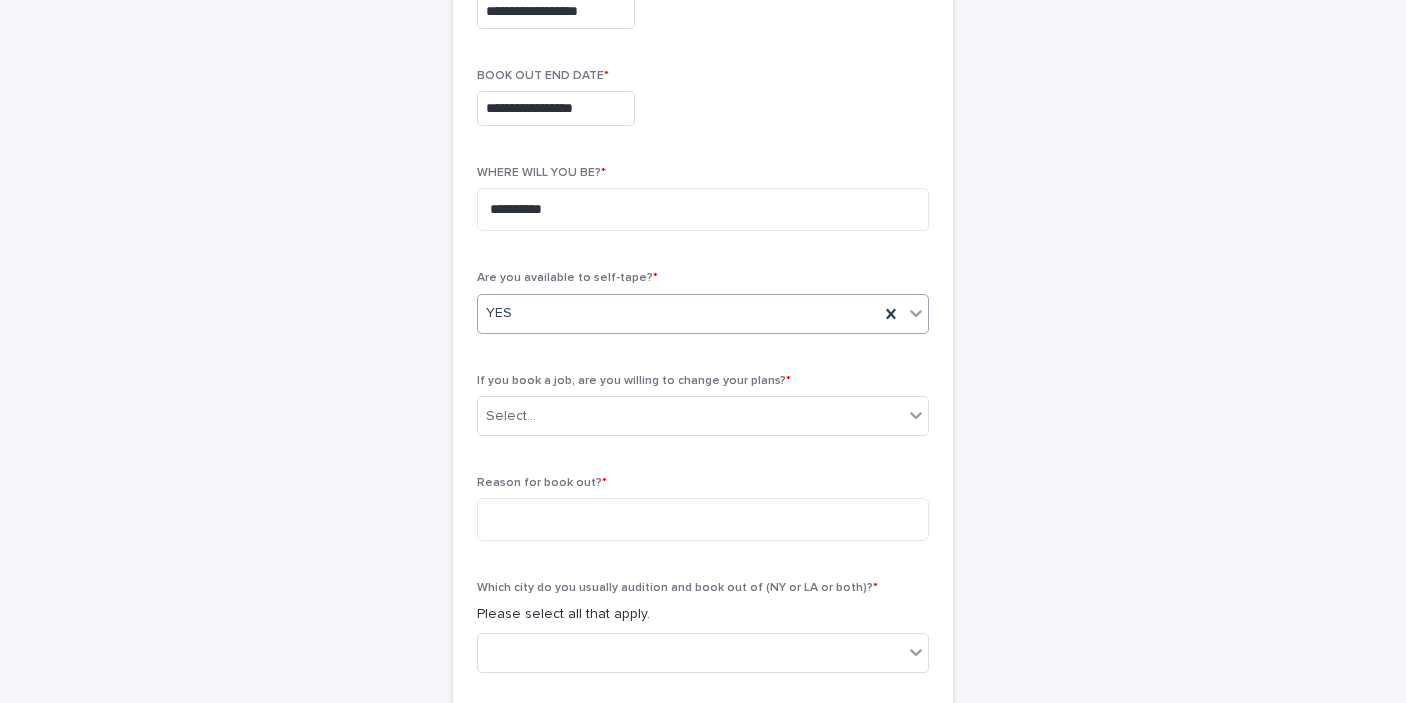 scroll, scrollTop: 517, scrollLeft: 0, axis: vertical 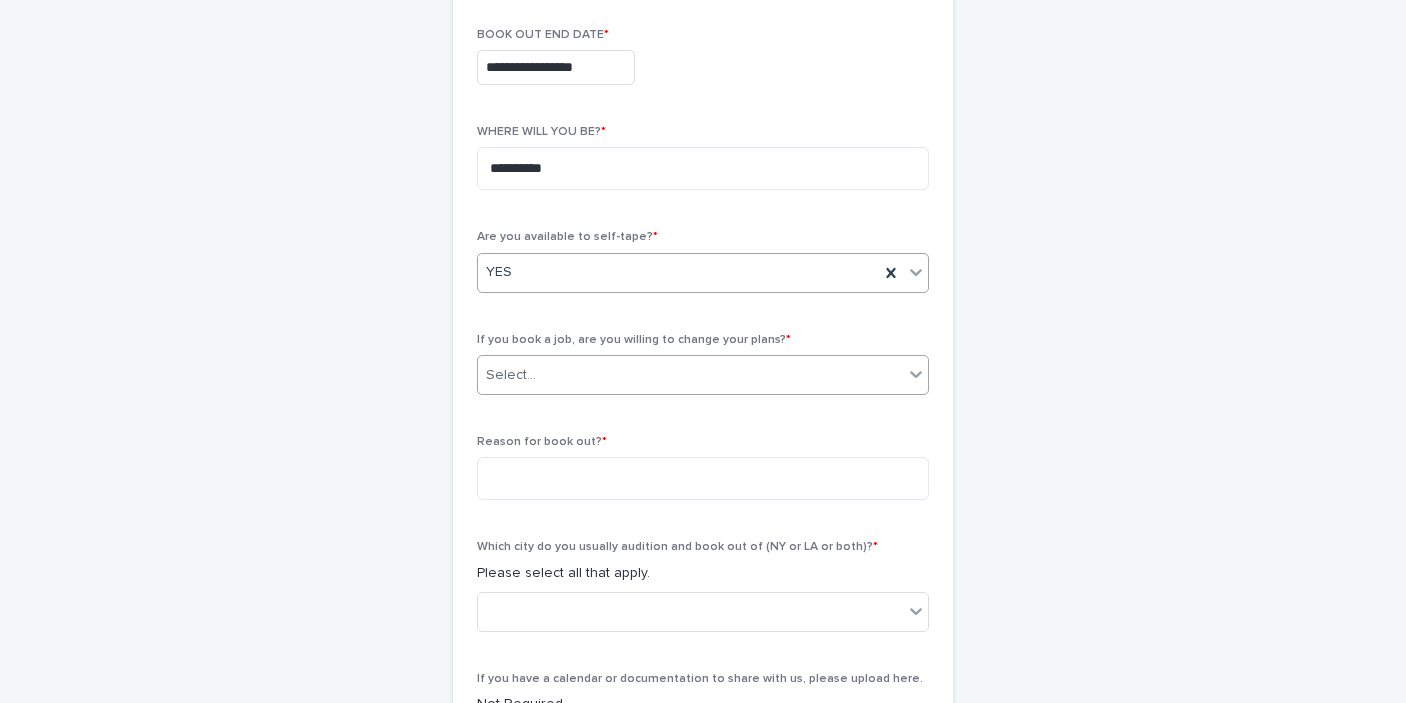 click on "Select..." at bounding box center [690, 375] 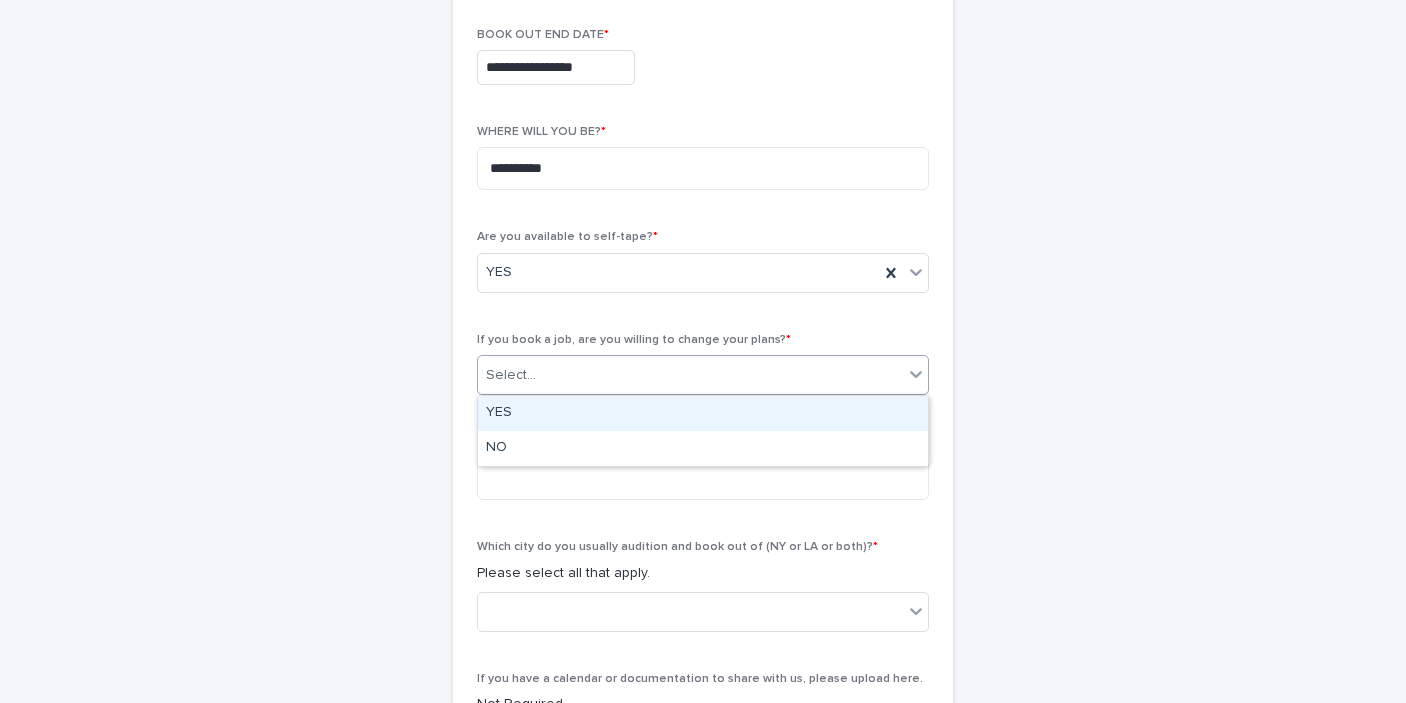 click on "YES" at bounding box center (703, 413) 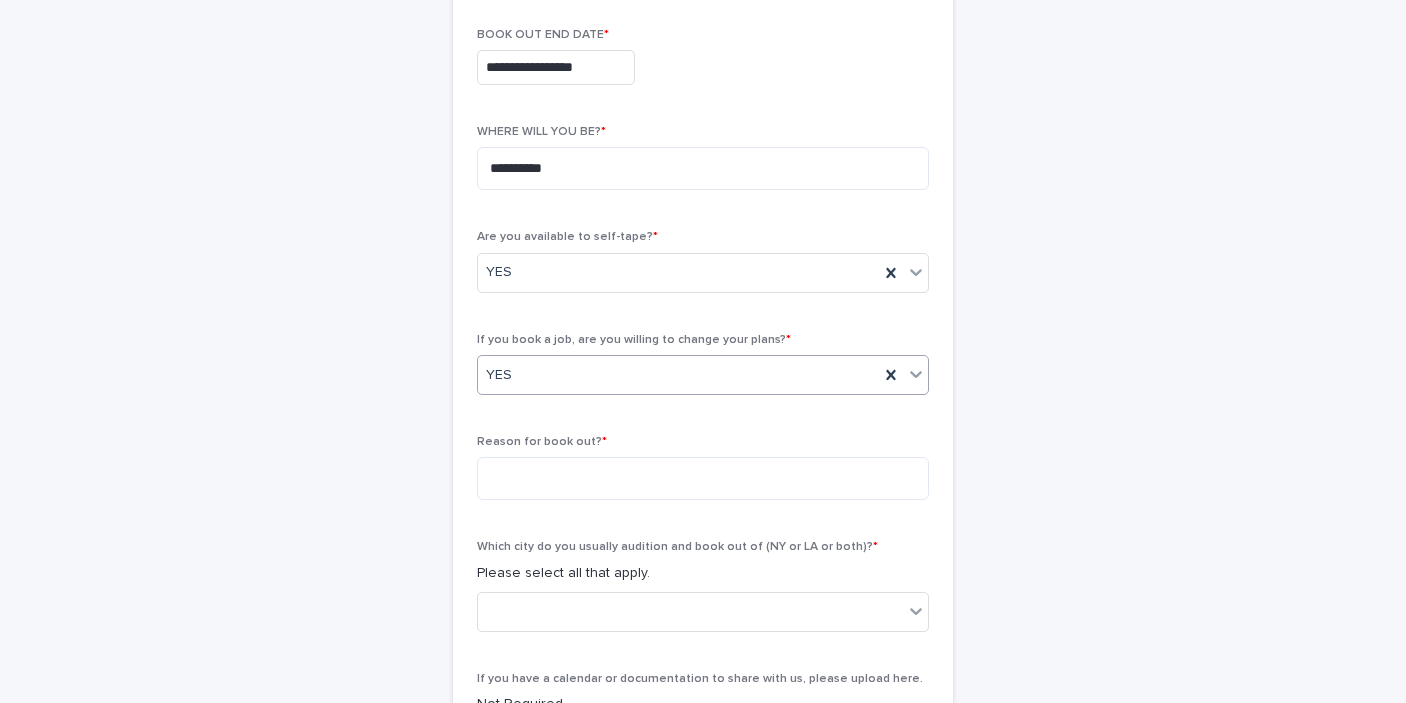 click on "**********" at bounding box center (703, 370) 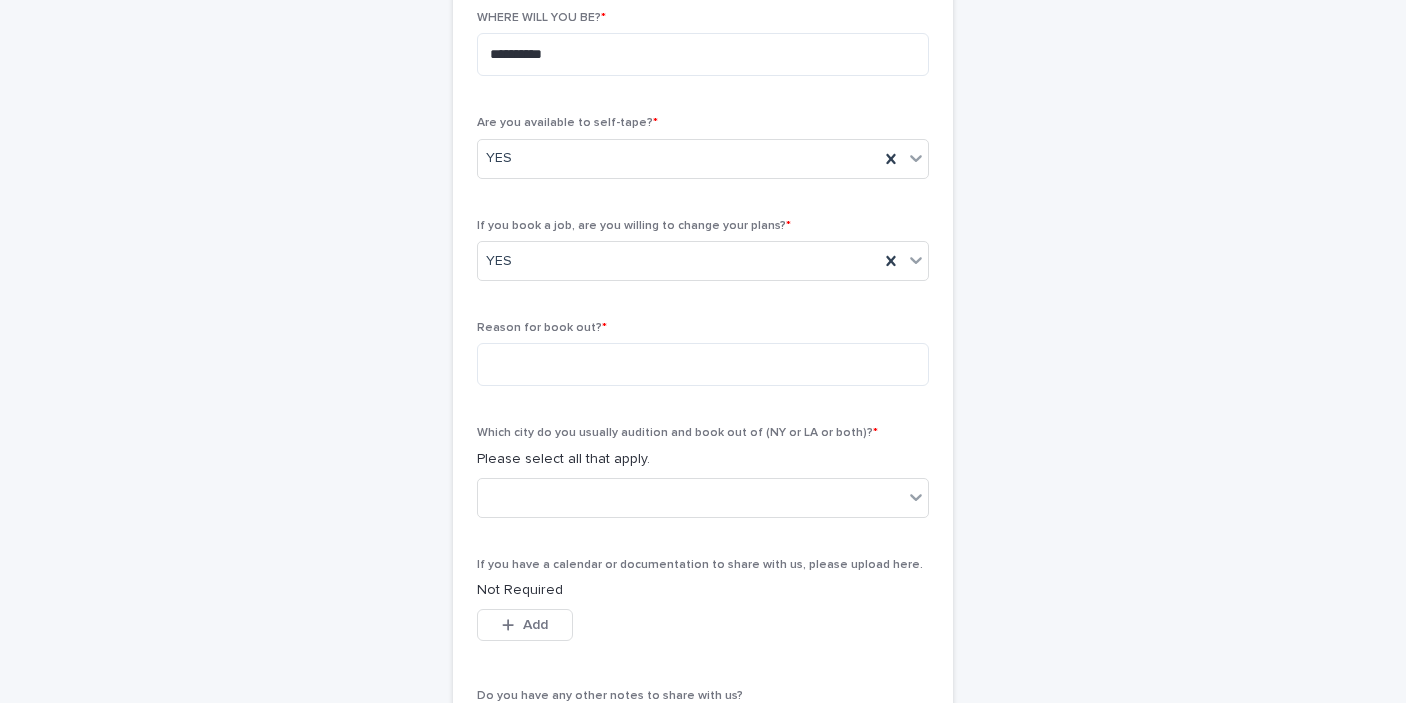 scroll, scrollTop: 645, scrollLeft: 0, axis: vertical 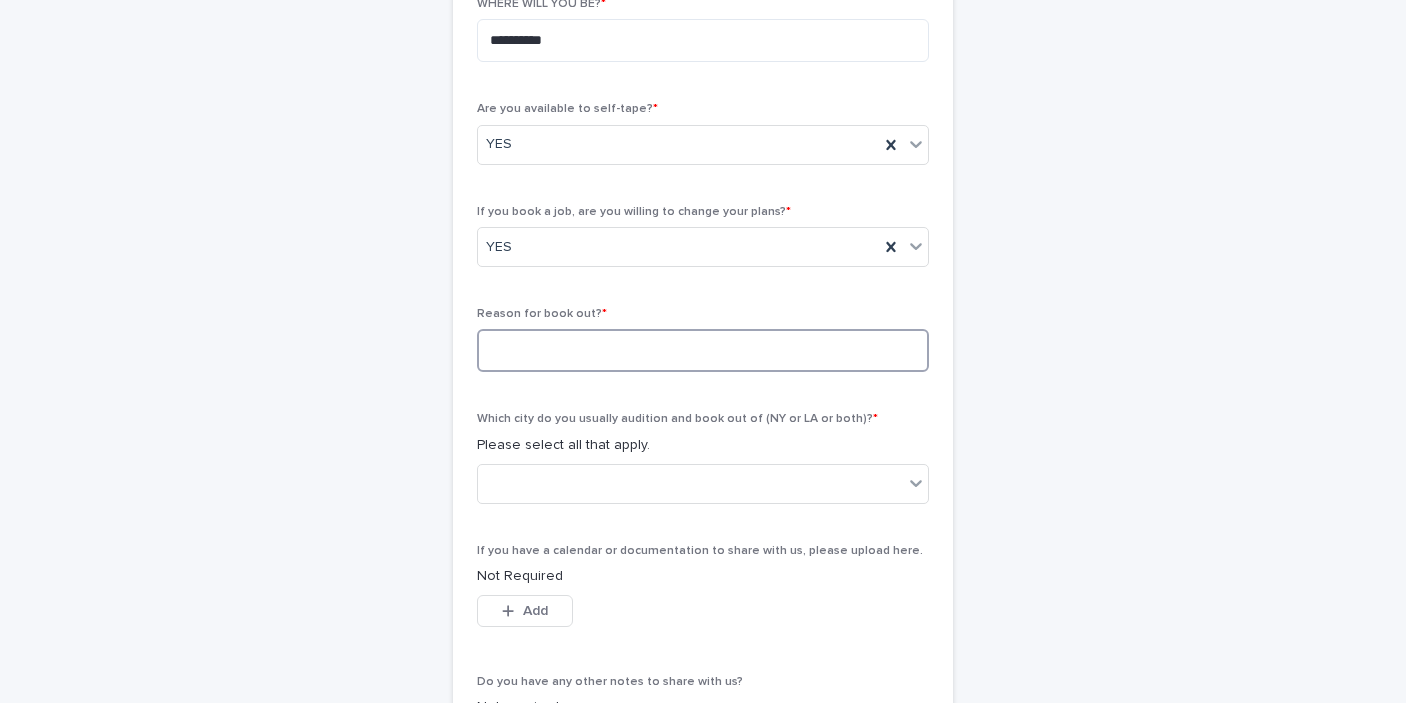 click at bounding box center [703, 350] 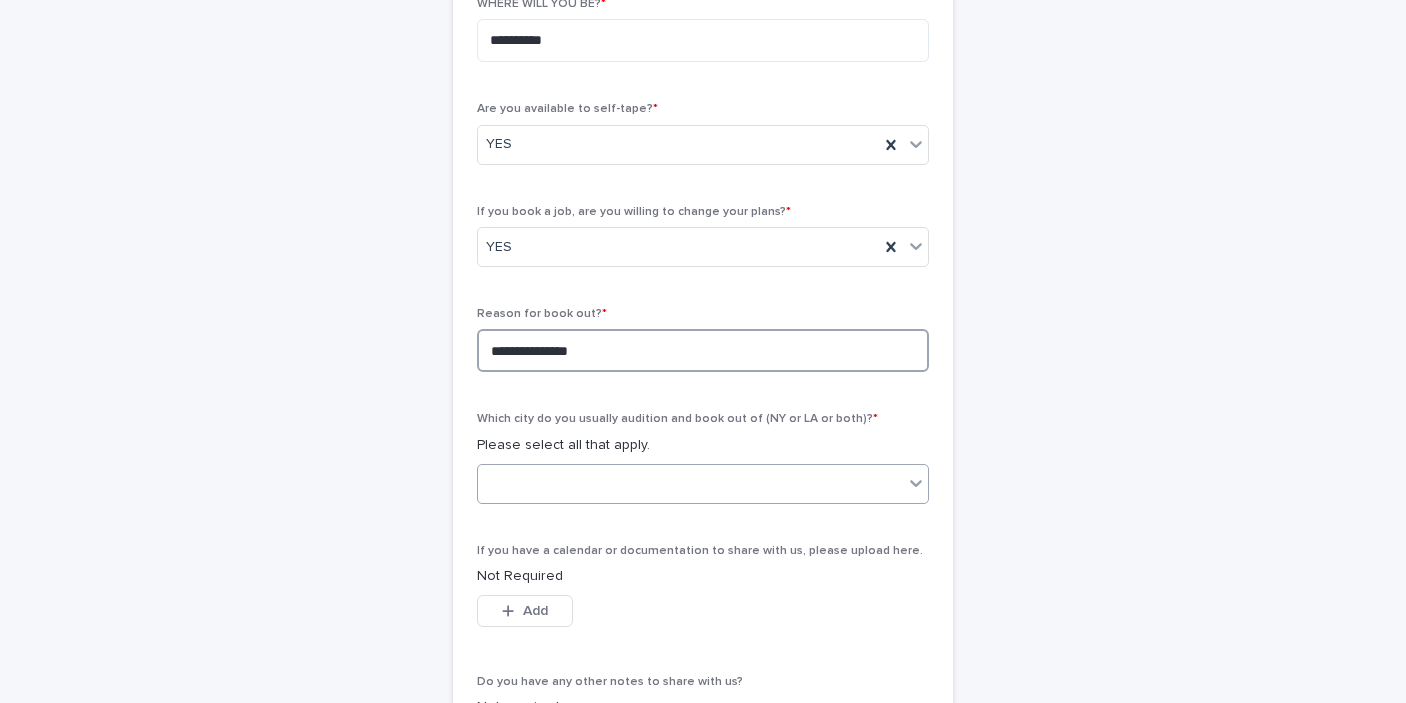 type on "**********" 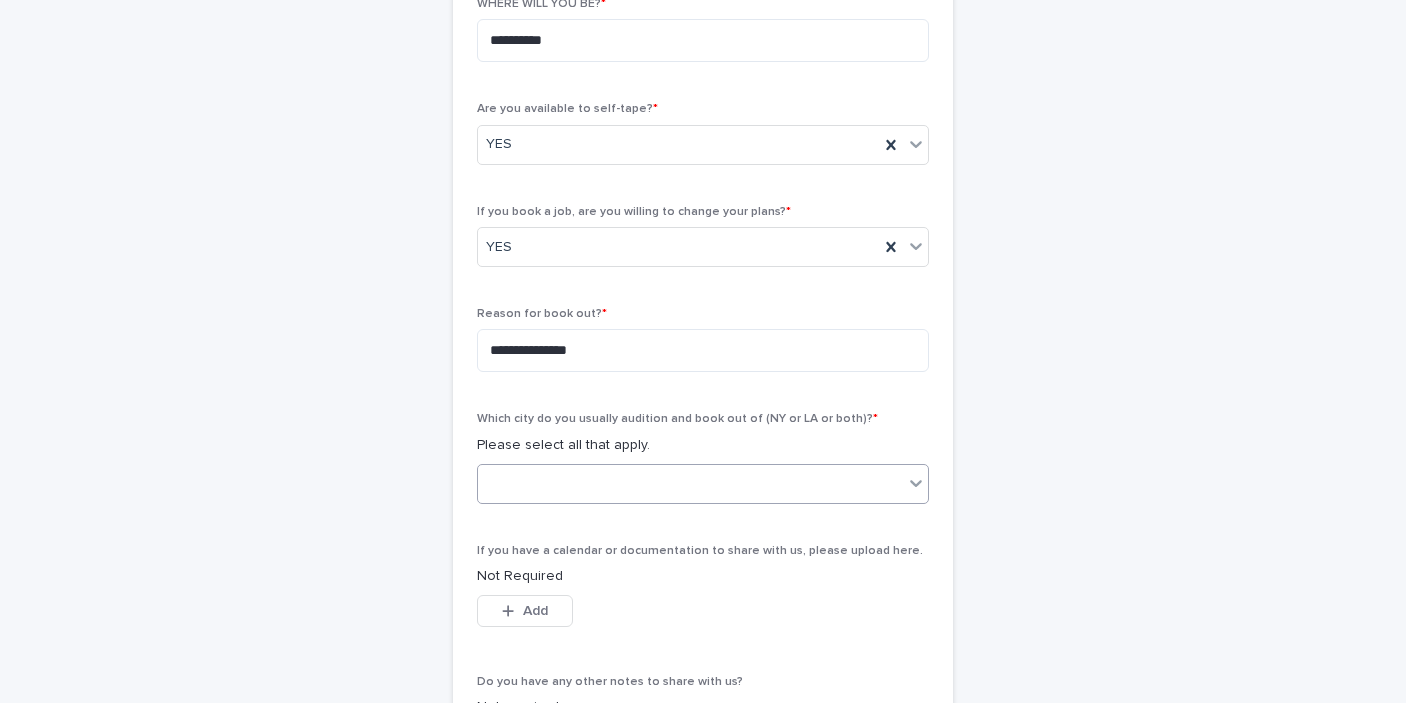 click at bounding box center (690, 483) 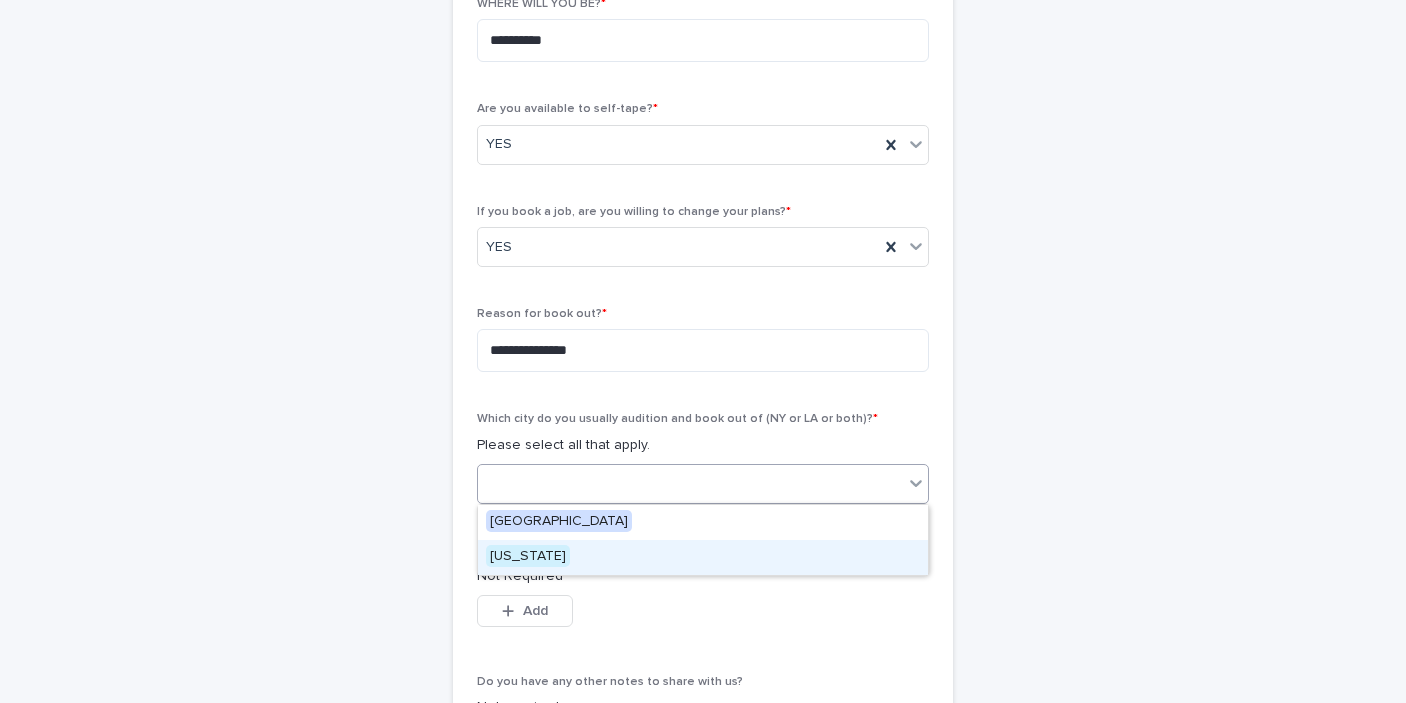 click on "[US_STATE]" at bounding box center (528, 556) 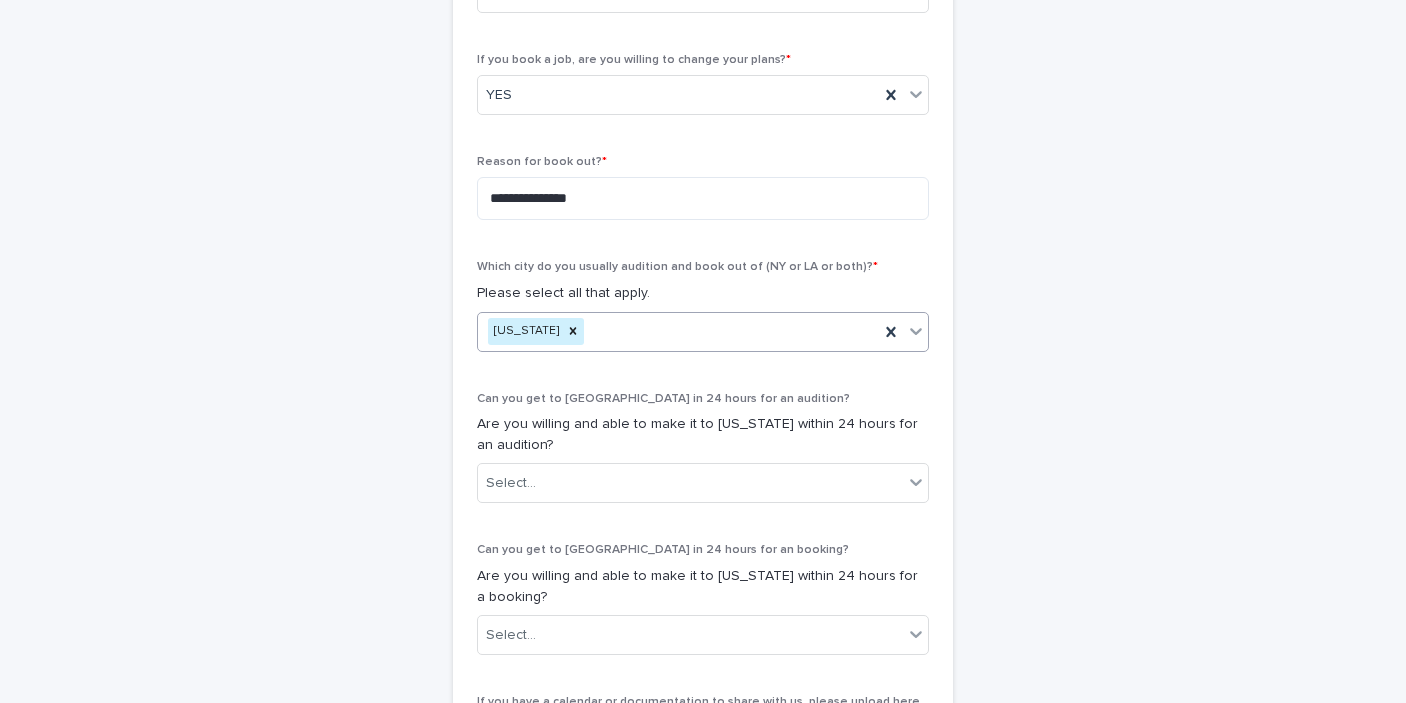 scroll, scrollTop: 869, scrollLeft: 0, axis: vertical 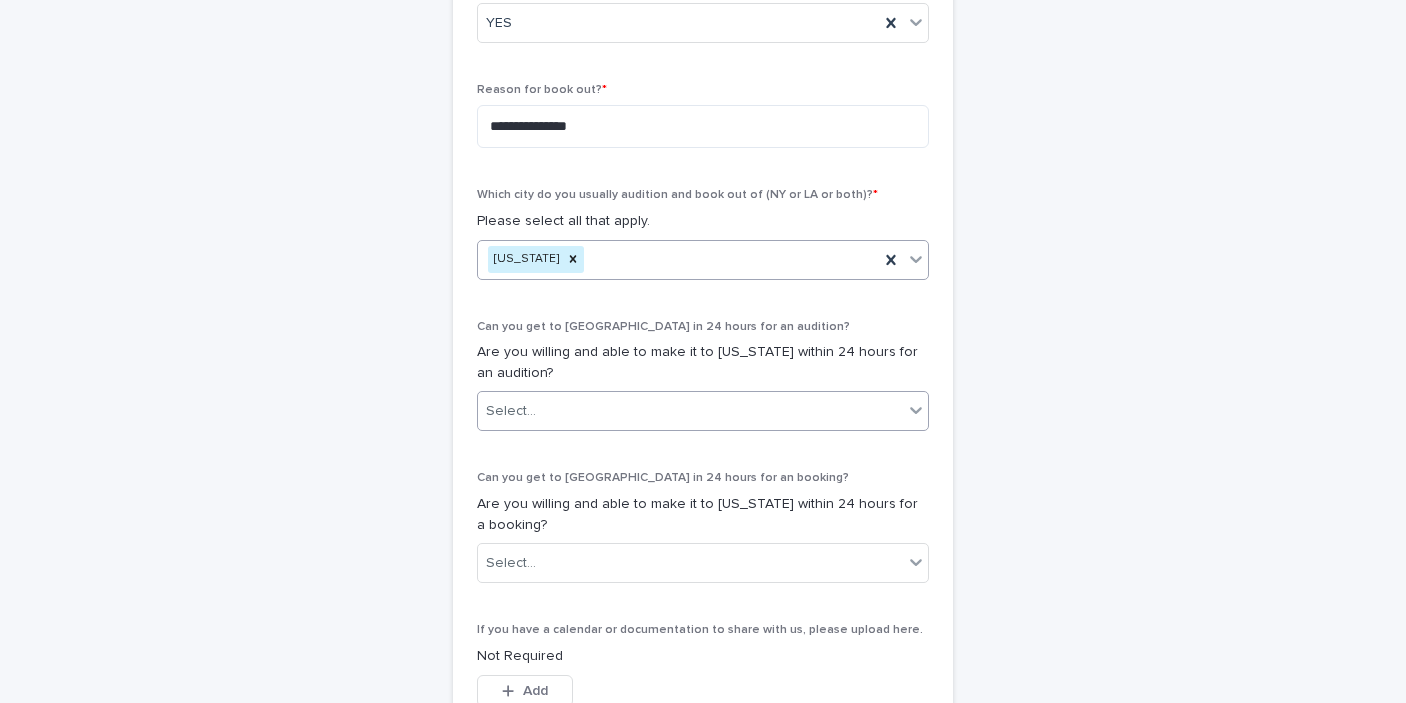 click on "Select..." at bounding box center (690, 411) 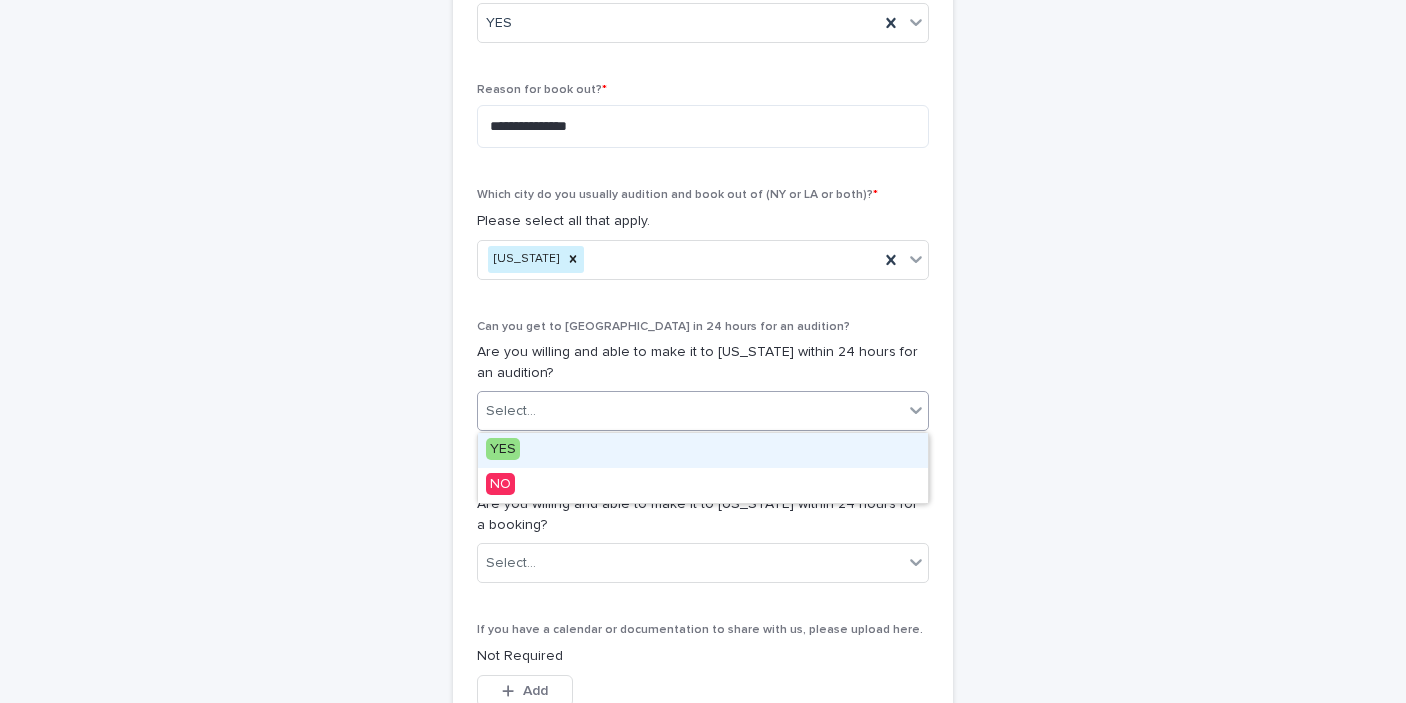 click on "YES" at bounding box center (703, 450) 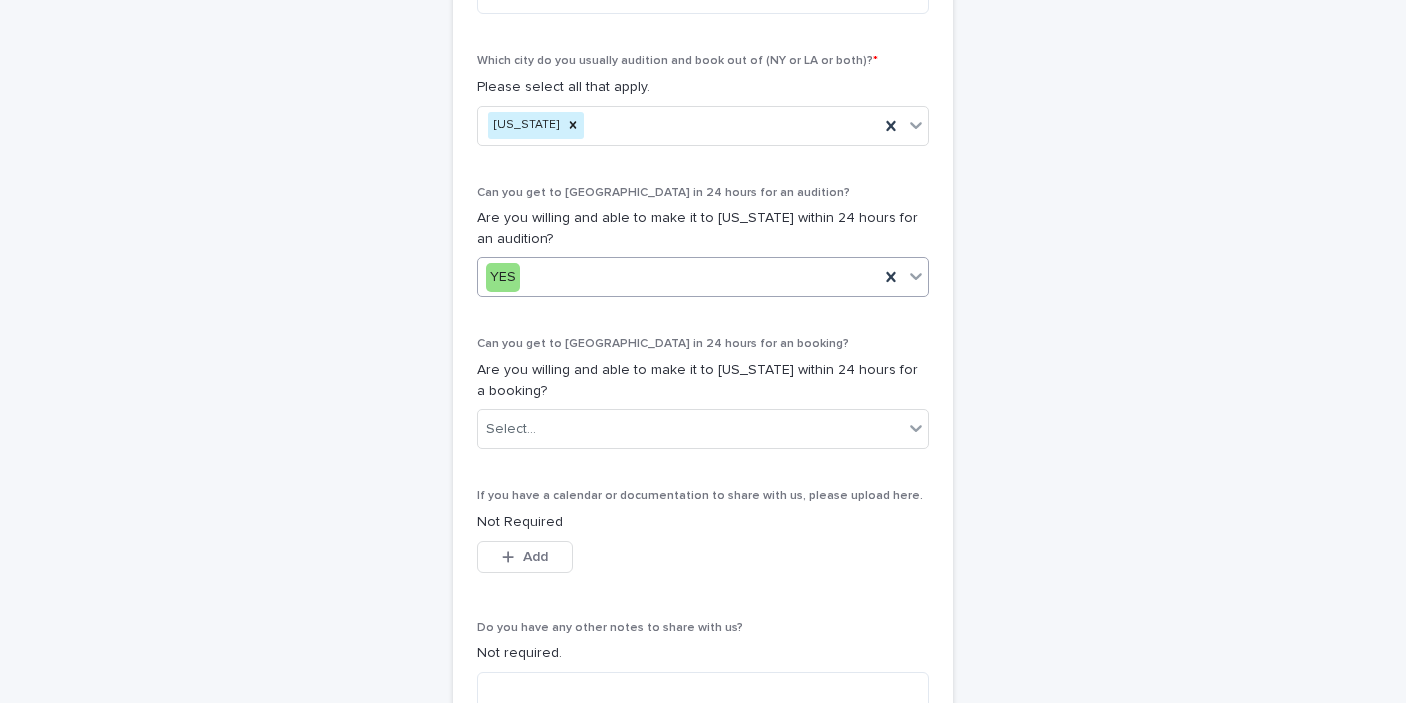 scroll, scrollTop: 1002, scrollLeft: 0, axis: vertical 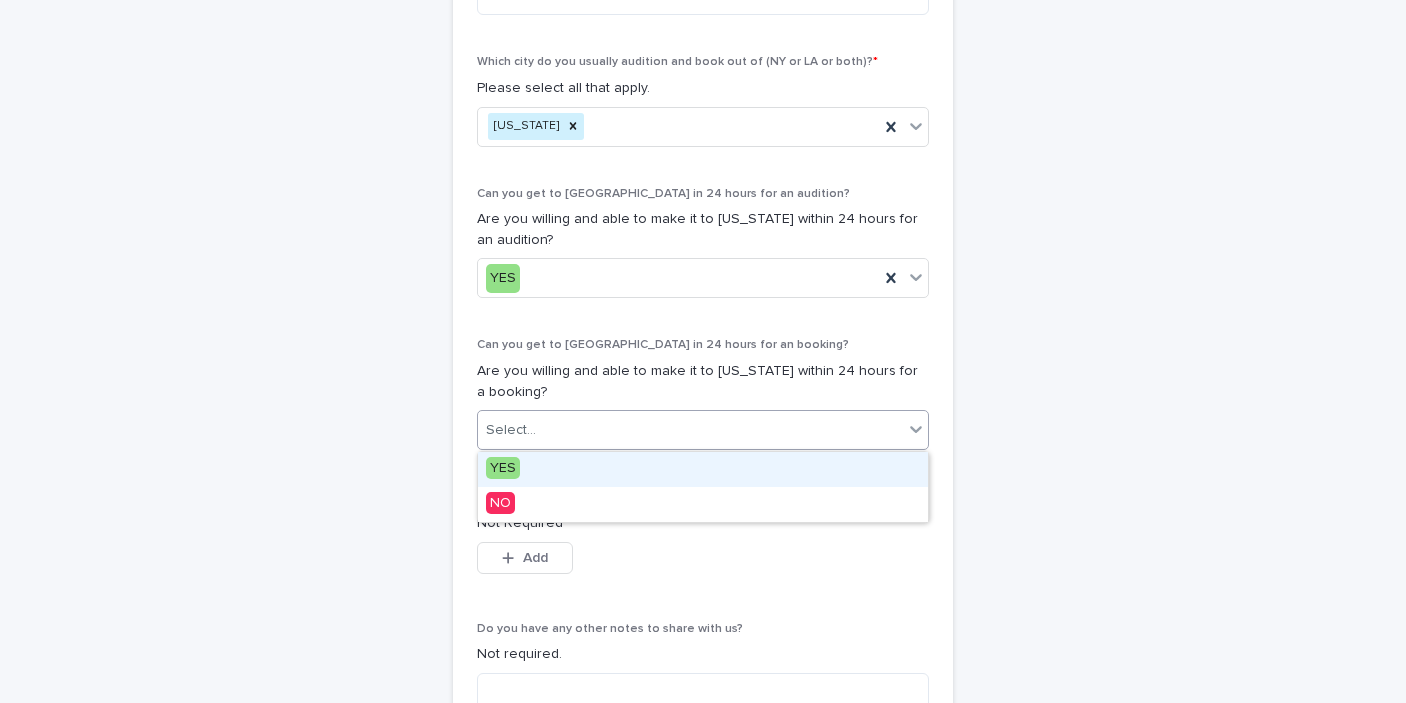 click on "Select..." at bounding box center [690, 430] 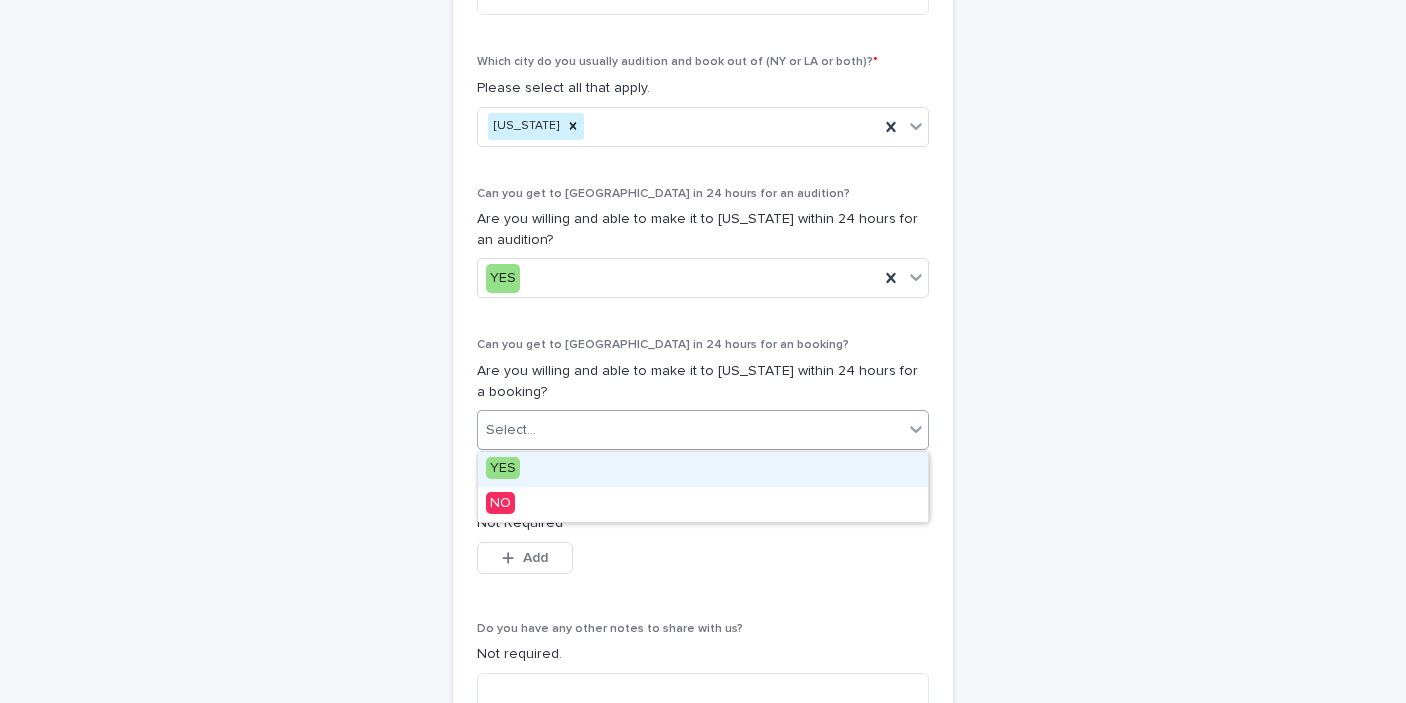 click on "YES" at bounding box center (703, 469) 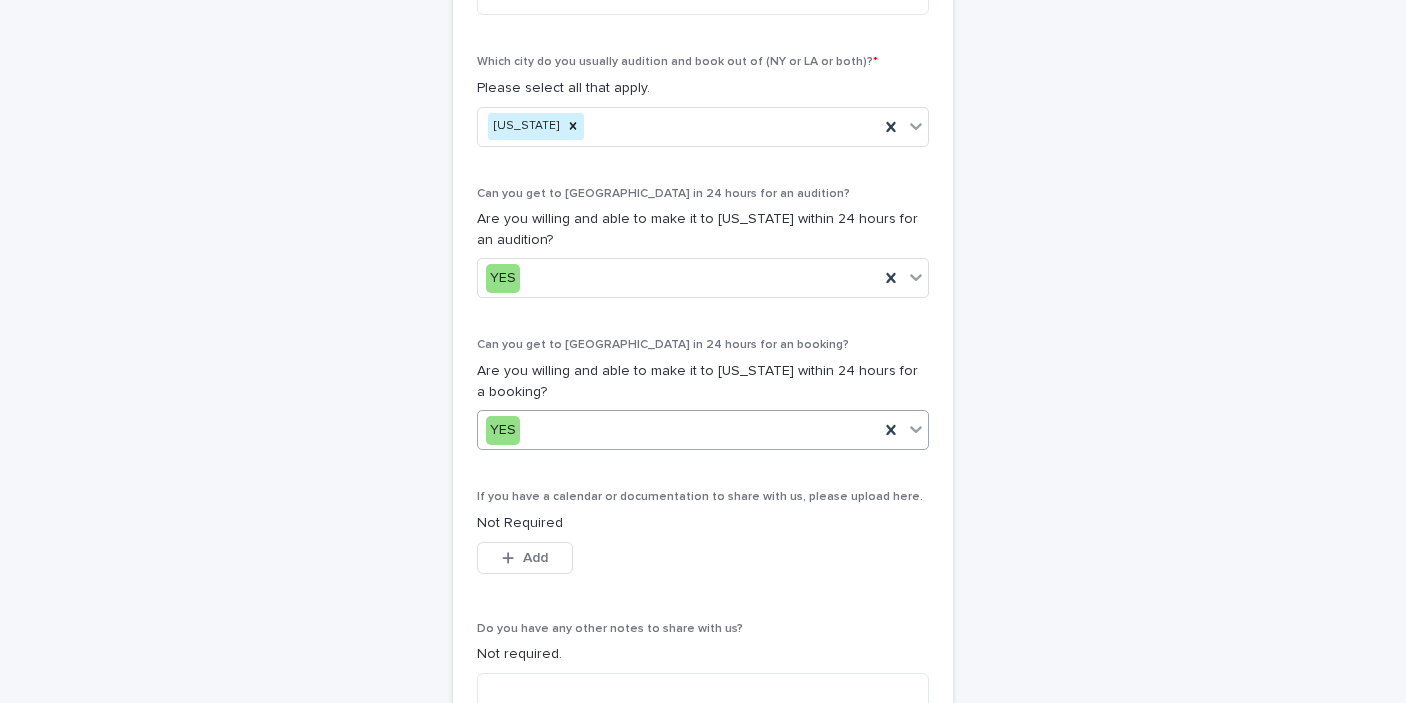 scroll, scrollTop: 1206, scrollLeft: 0, axis: vertical 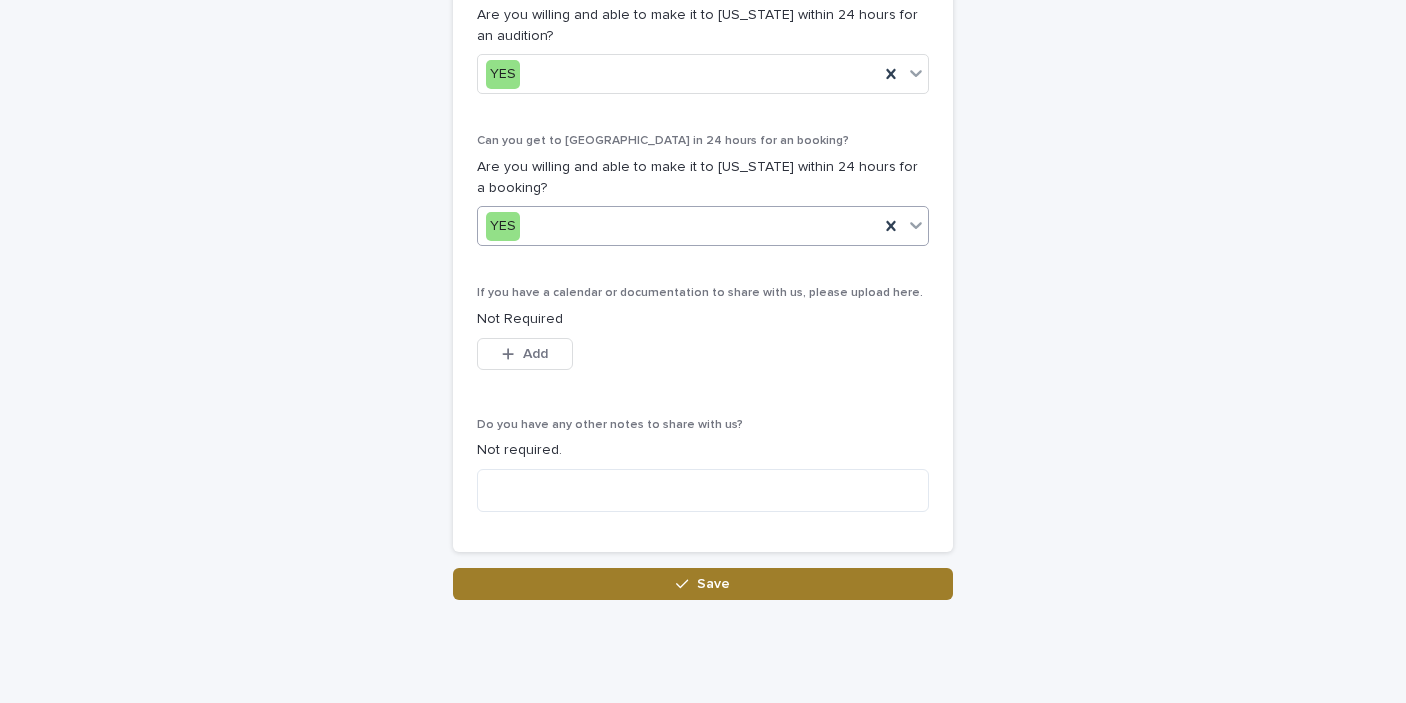 click 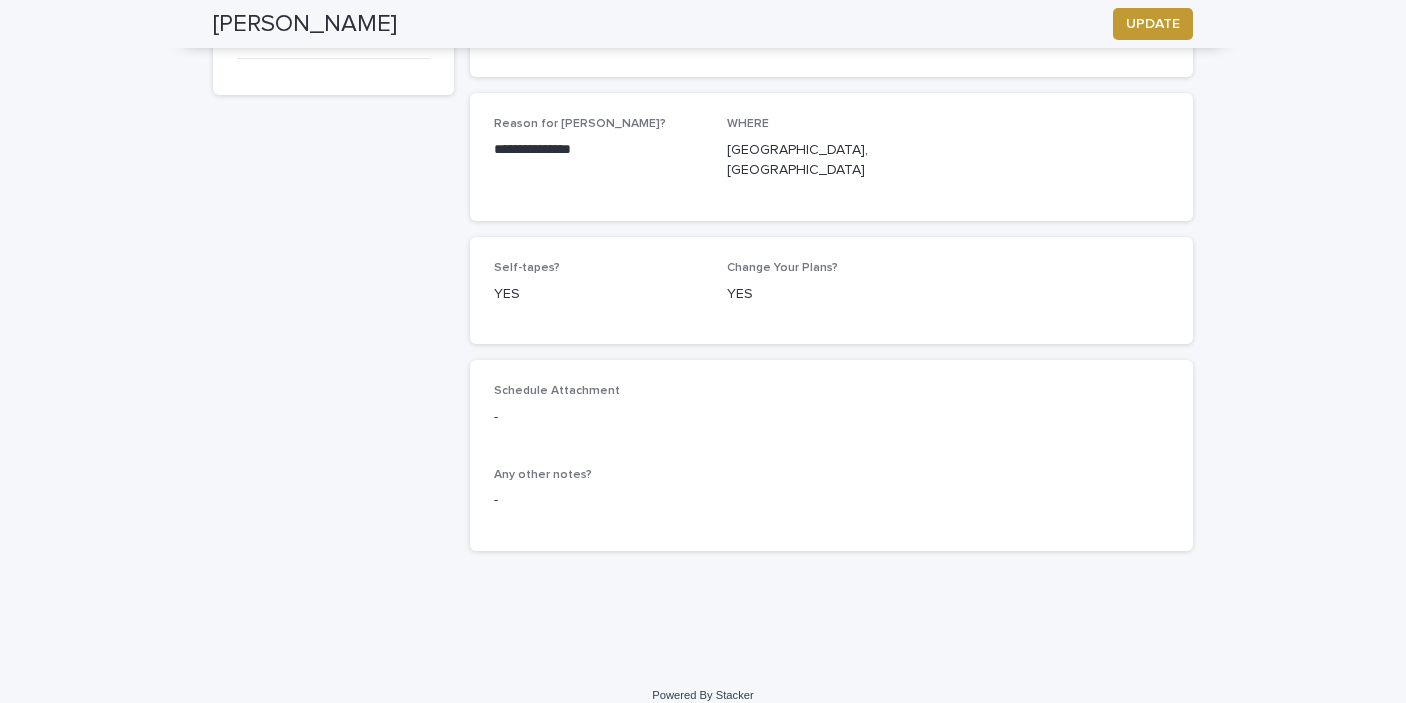 scroll, scrollTop: 0, scrollLeft: 0, axis: both 